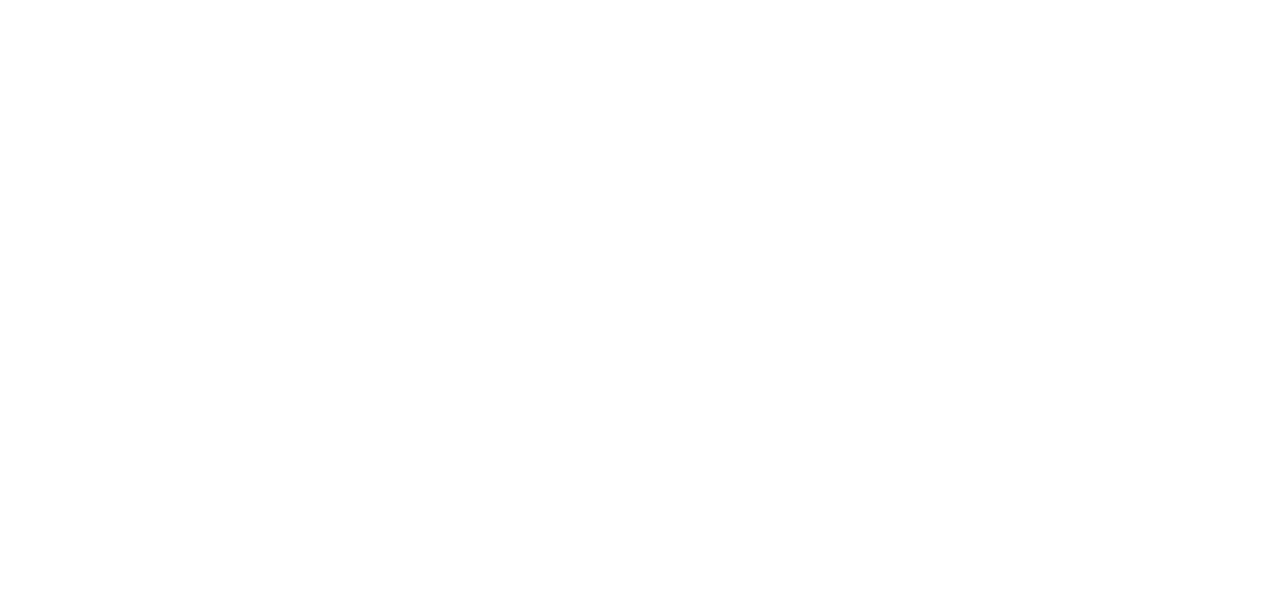 scroll, scrollTop: 0, scrollLeft: 0, axis: both 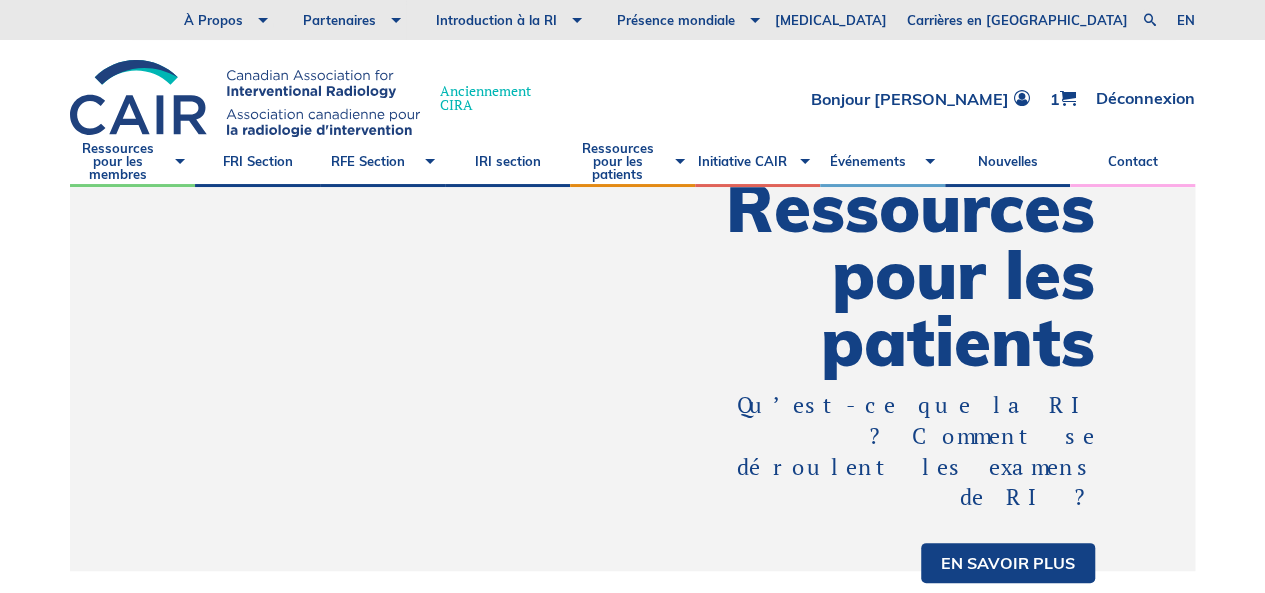 click on "CAIR Évènements" at bounding box center [882, 63] 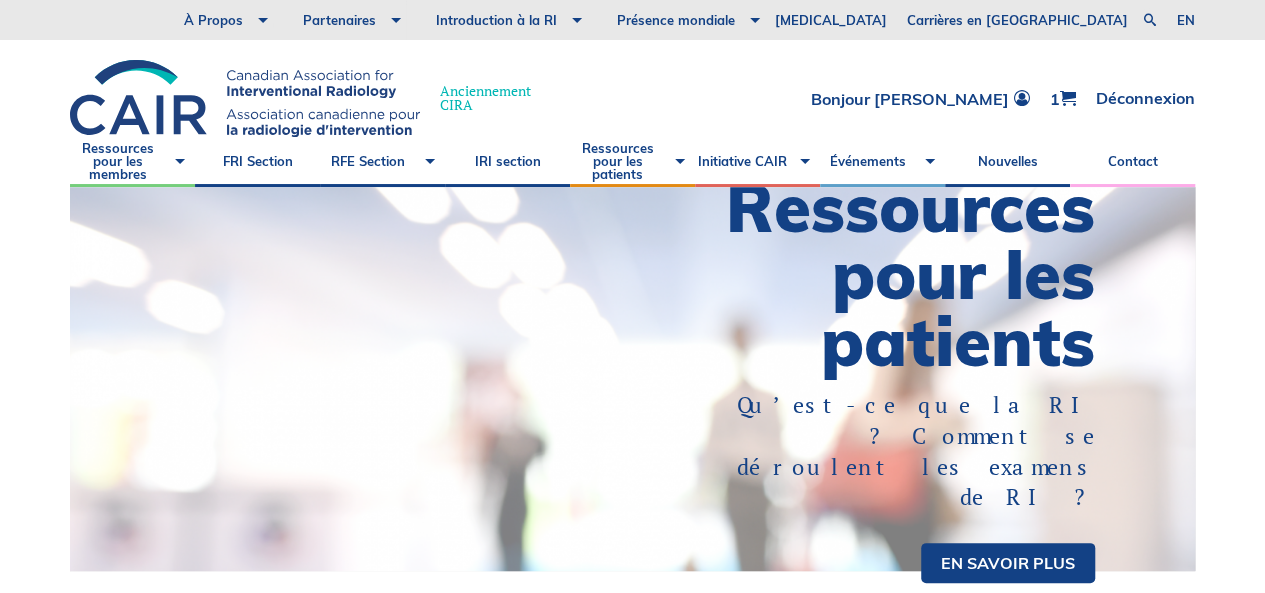click on "CAIR Évènements" at bounding box center [882, 63] 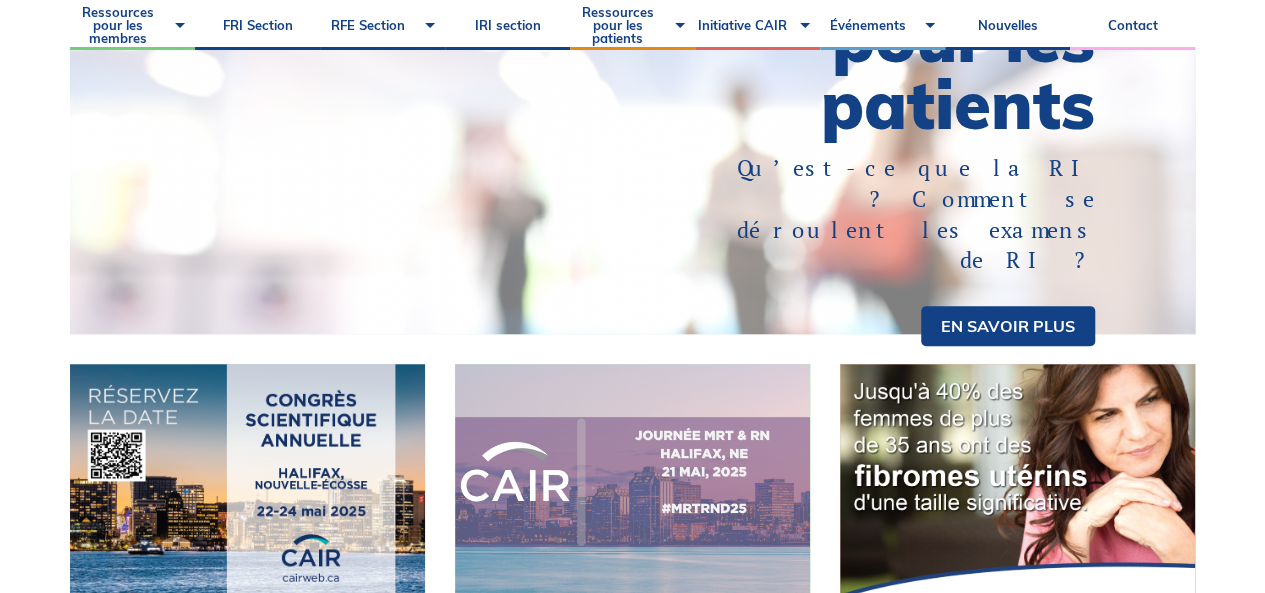 scroll, scrollTop: 253, scrollLeft: 0, axis: vertical 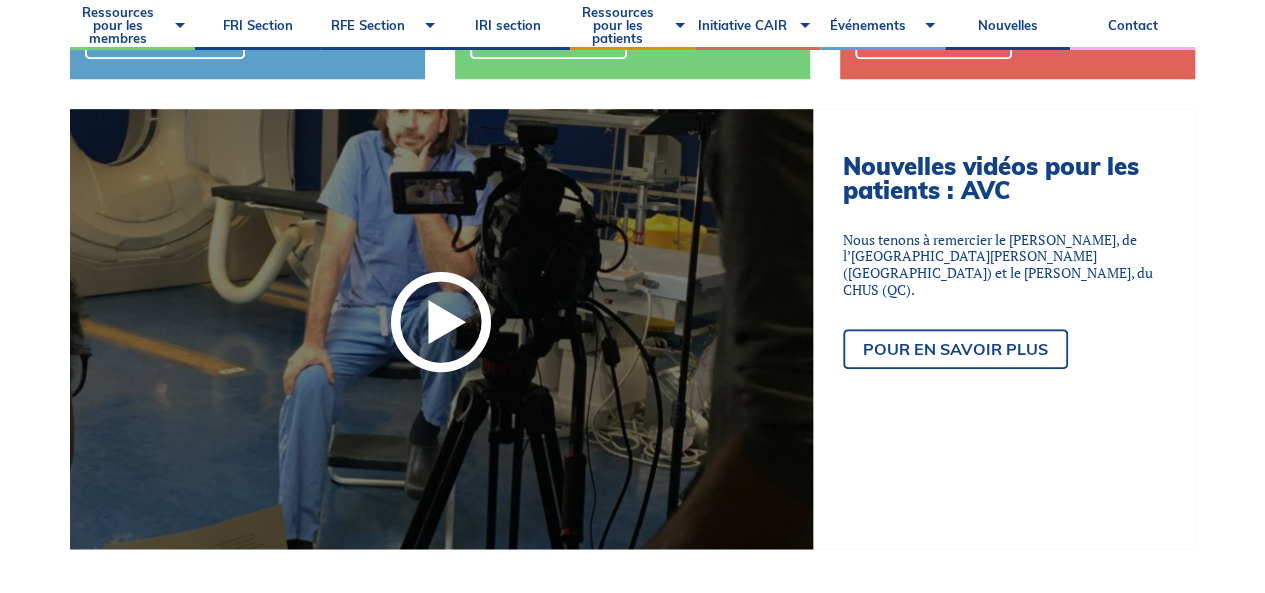 click at bounding box center (441, 322) 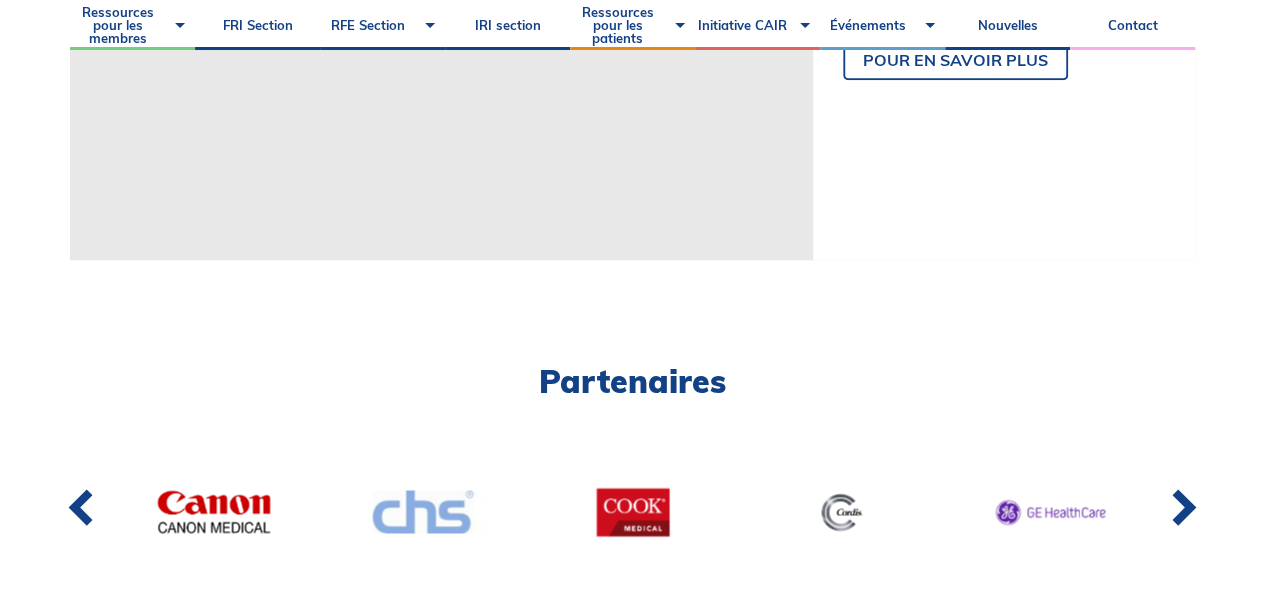 scroll, scrollTop: 1185, scrollLeft: 0, axis: vertical 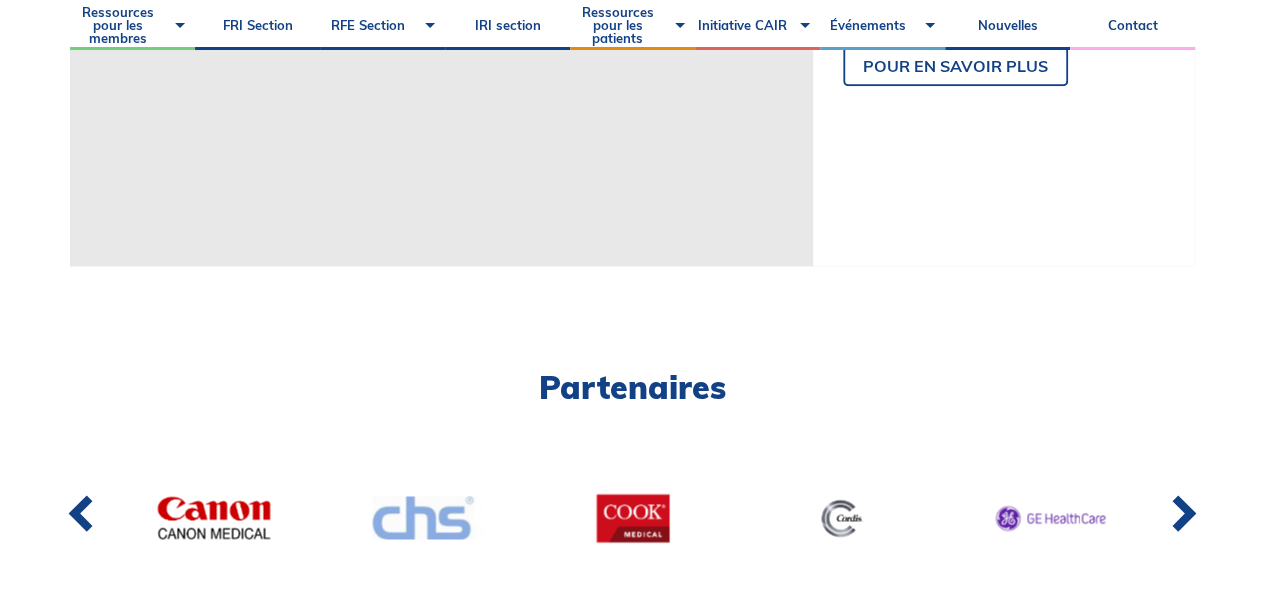 click on "CAIR Évènements" at bounding box center (882, -74) 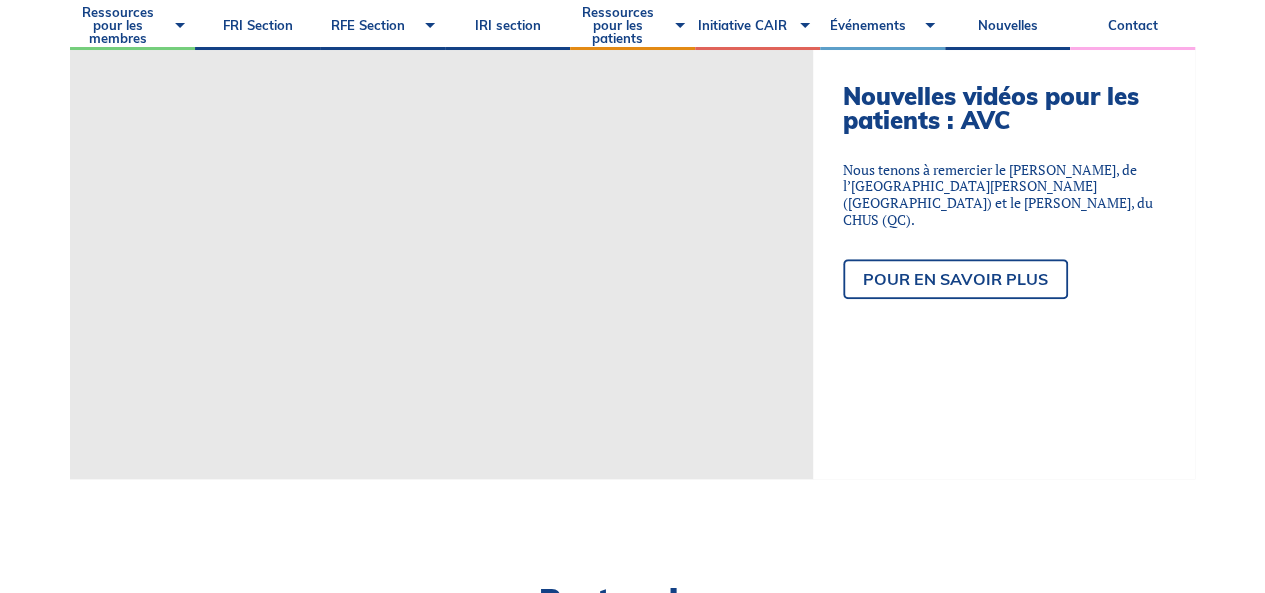 scroll, scrollTop: 970, scrollLeft: 0, axis: vertical 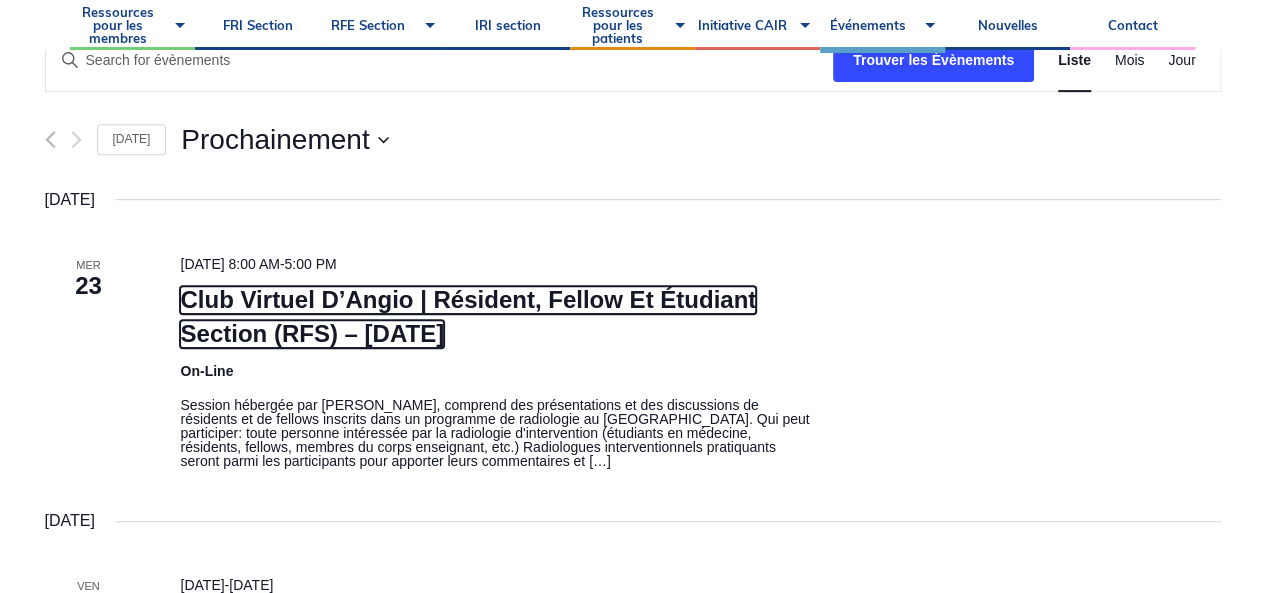 click on "Club Virtuel D’Angio | Résident, Fellow Et Étudiant Section (RFS) –  Juillet 2025" at bounding box center (468, 317) 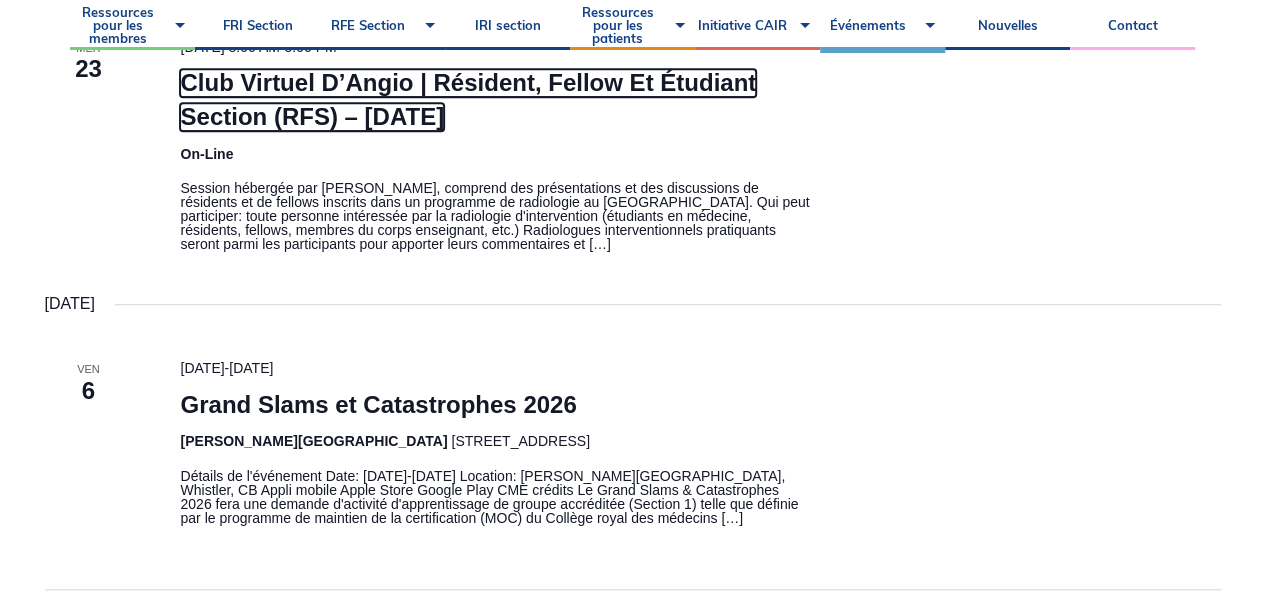 scroll, scrollTop: 596, scrollLeft: 0, axis: vertical 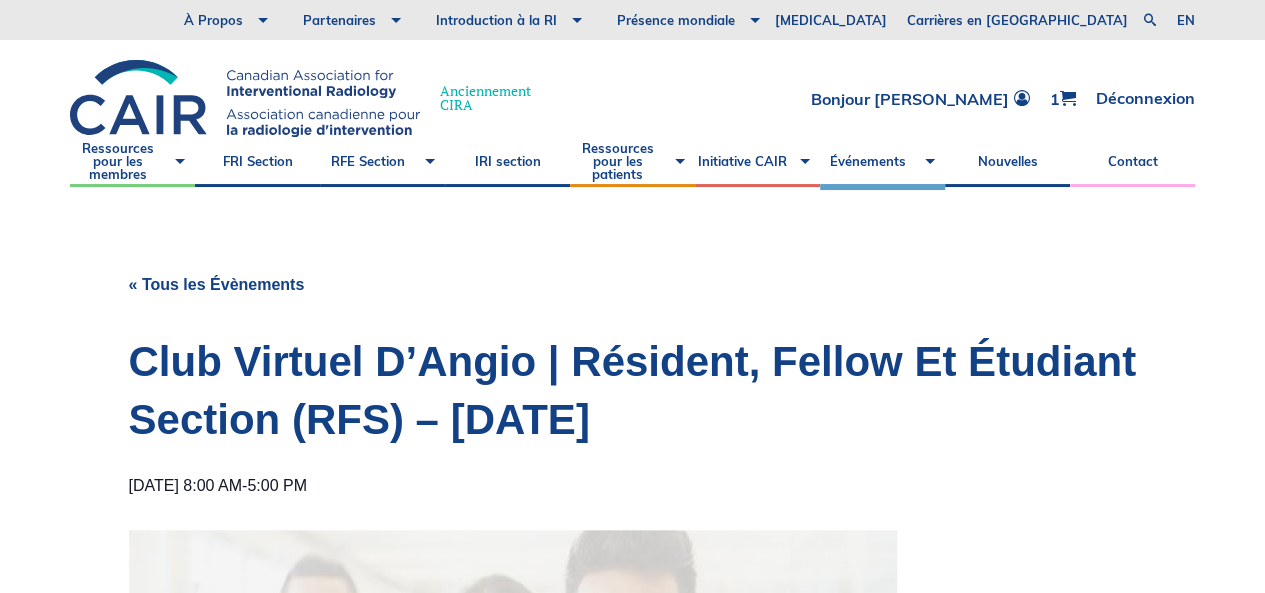 click on "Contact" at bounding box center (1132, 162) 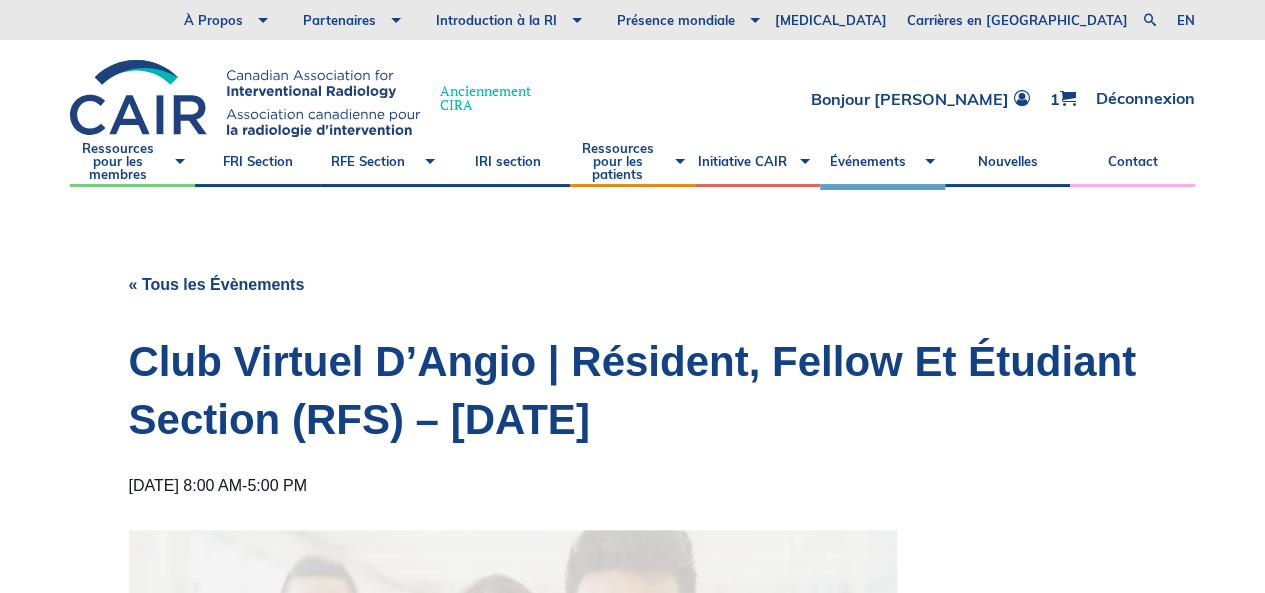 scroll, scrollTop: 51, scrollLeft: 0, axis: vertical 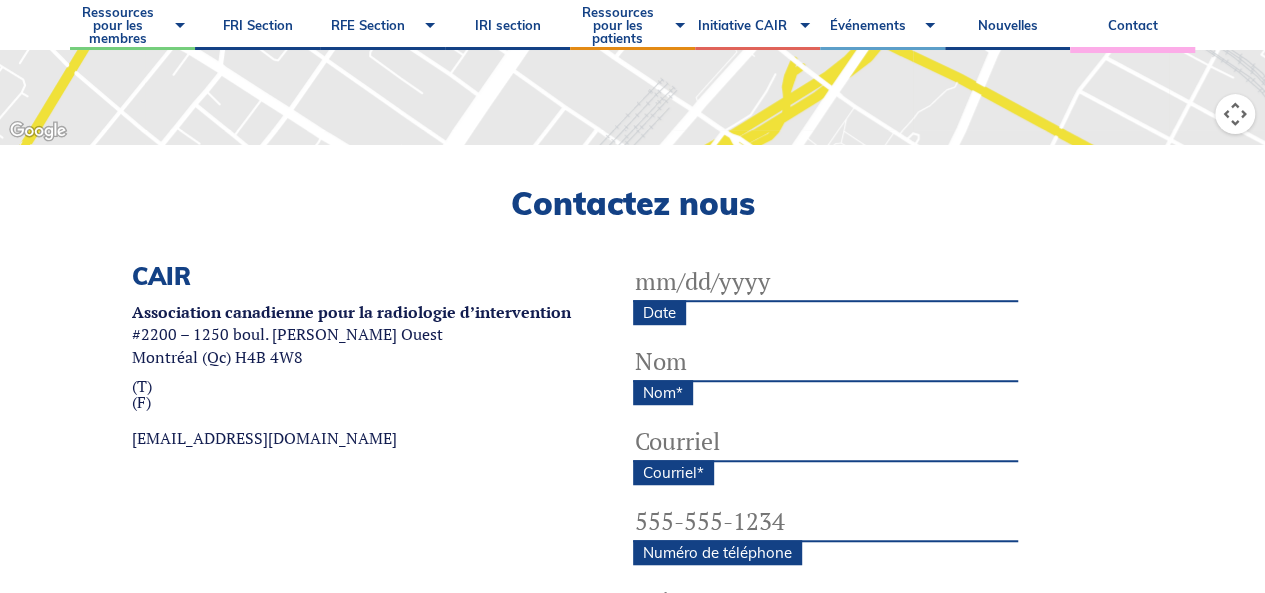 click on "Date" at bounding box center [825, 282] 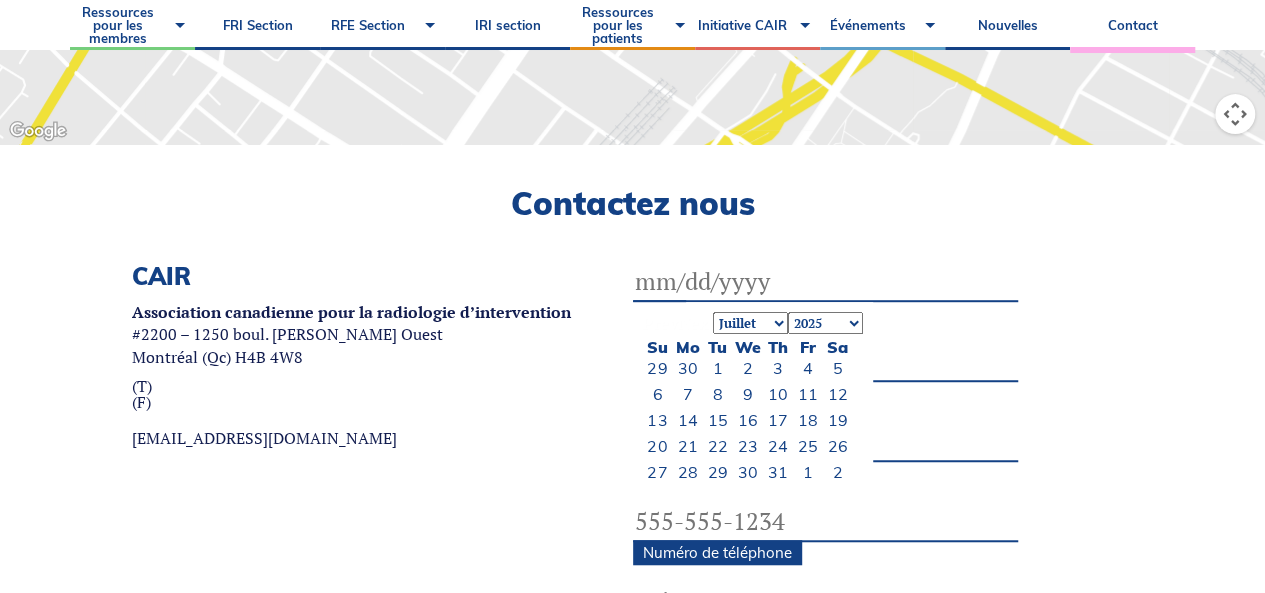click on "21" at bounding box center (687, 446) 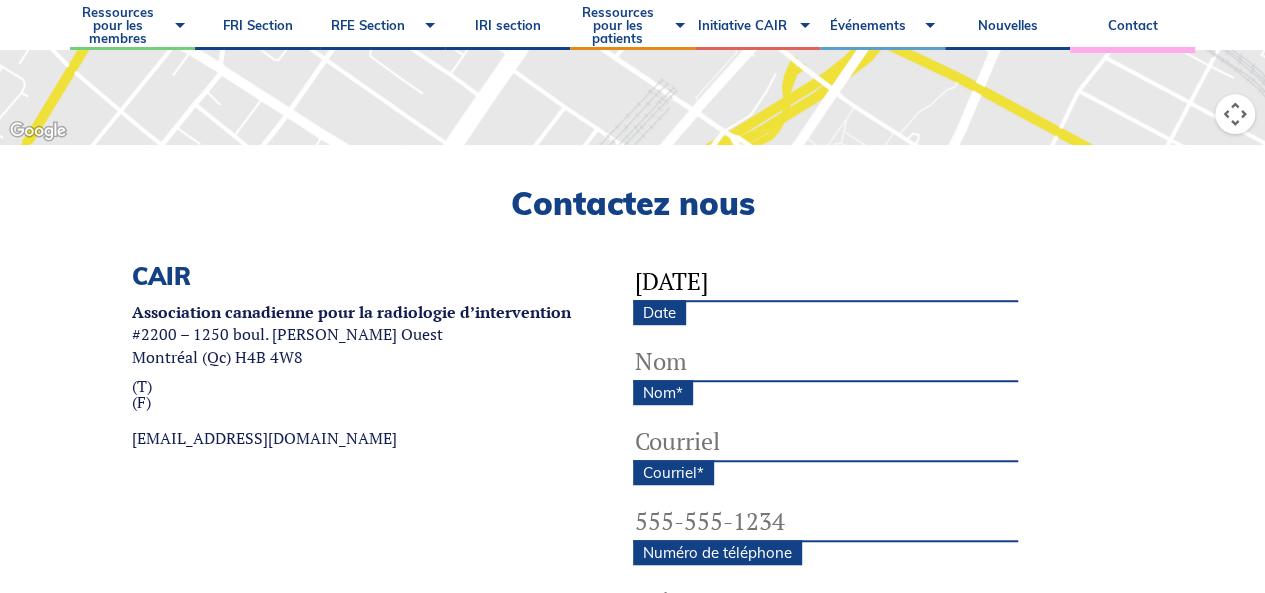 click on "Nom *" at bounding box center (825, 362) 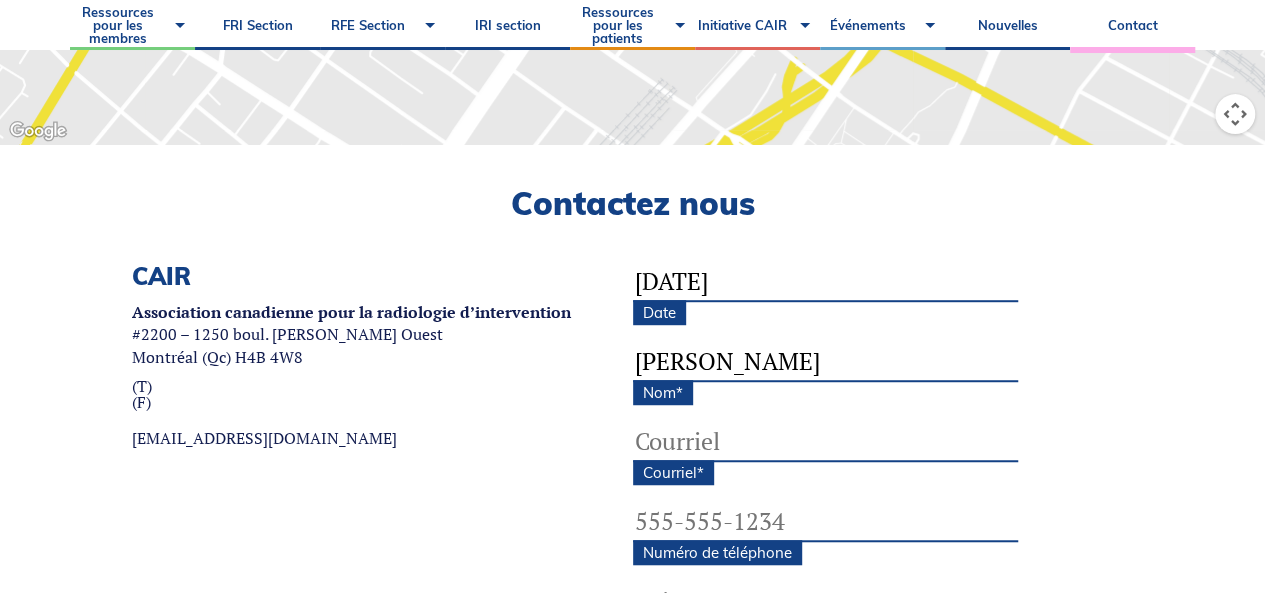 type on "Mathieu Massé-Pelletier" 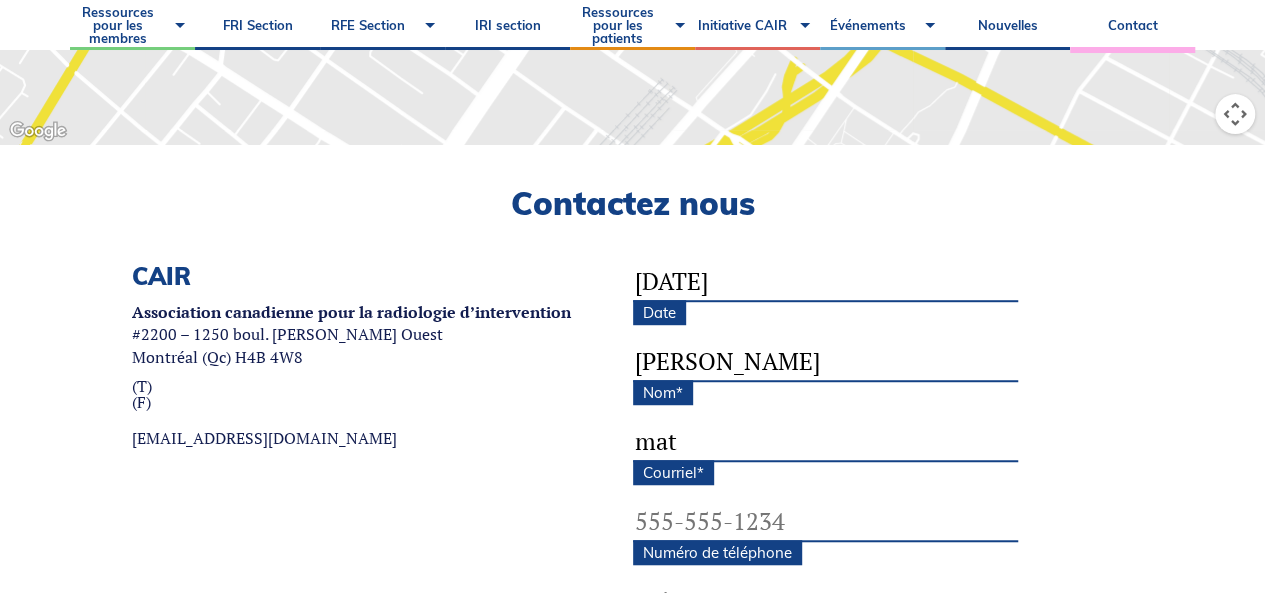 type on "mathieum.pelletier8@gmail.com" 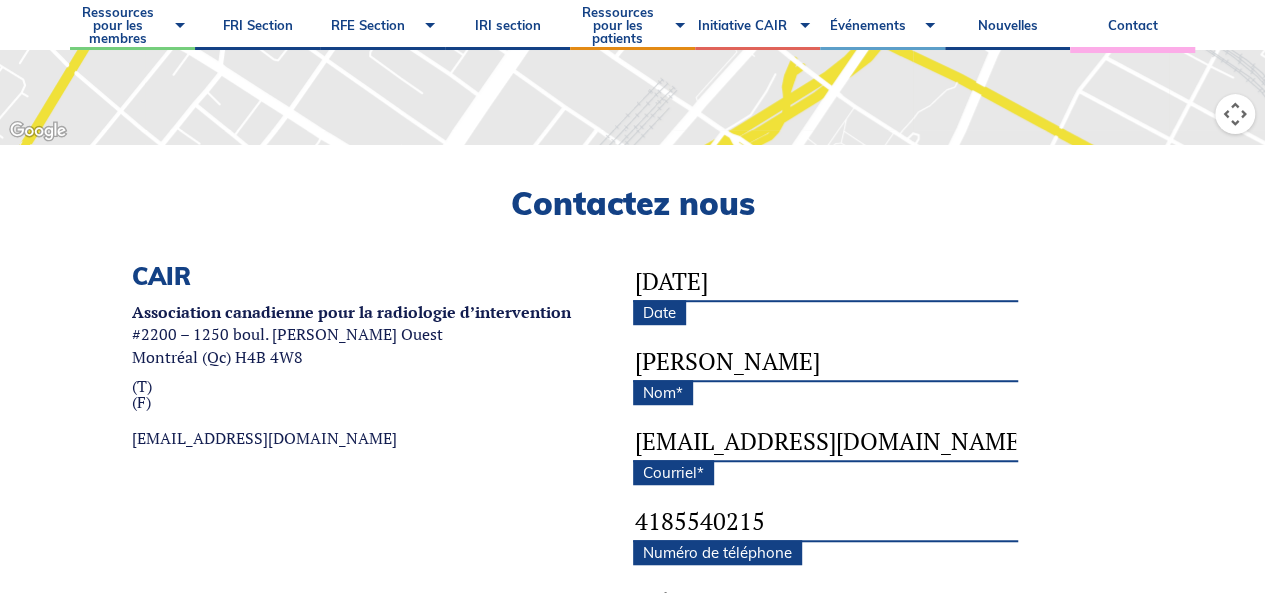 type on "(418) 554-0215" 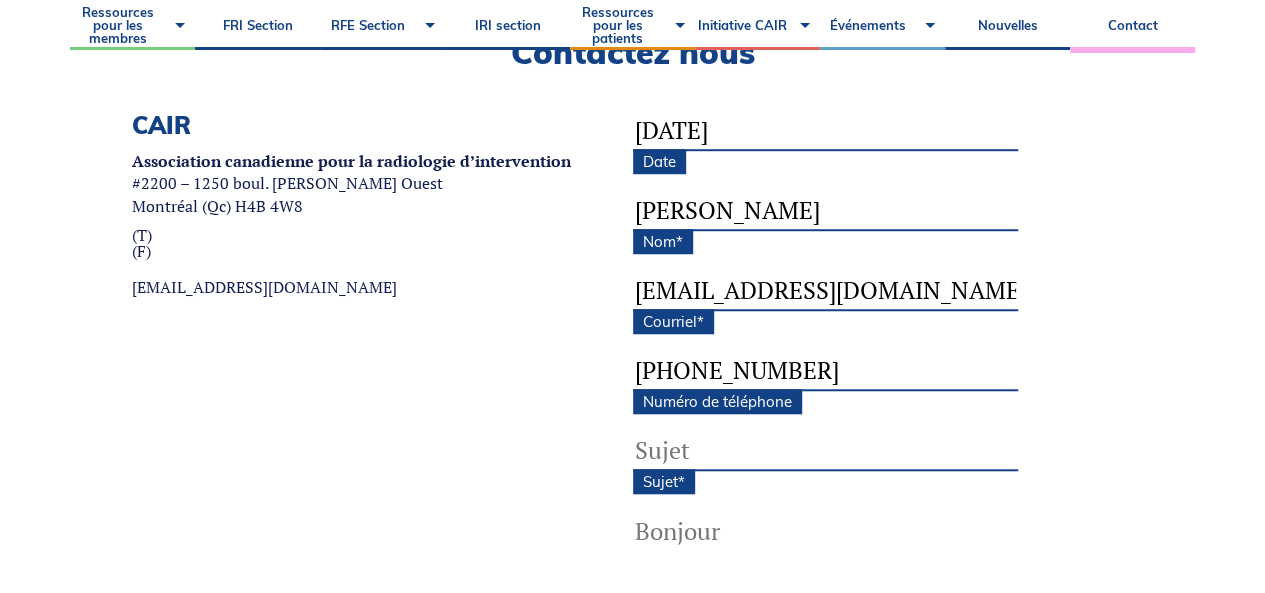 scroll, scrollTop: 683, scrollLeft: 0, axis: vertical 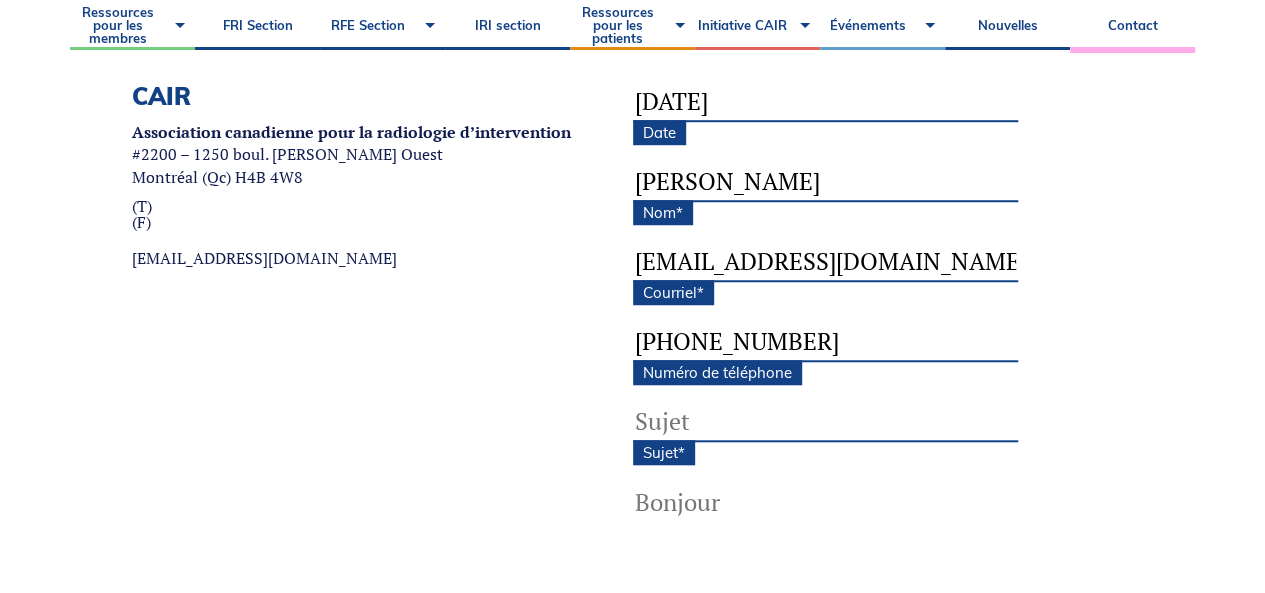click on "Sujet *" at bounding box center [825, 422] 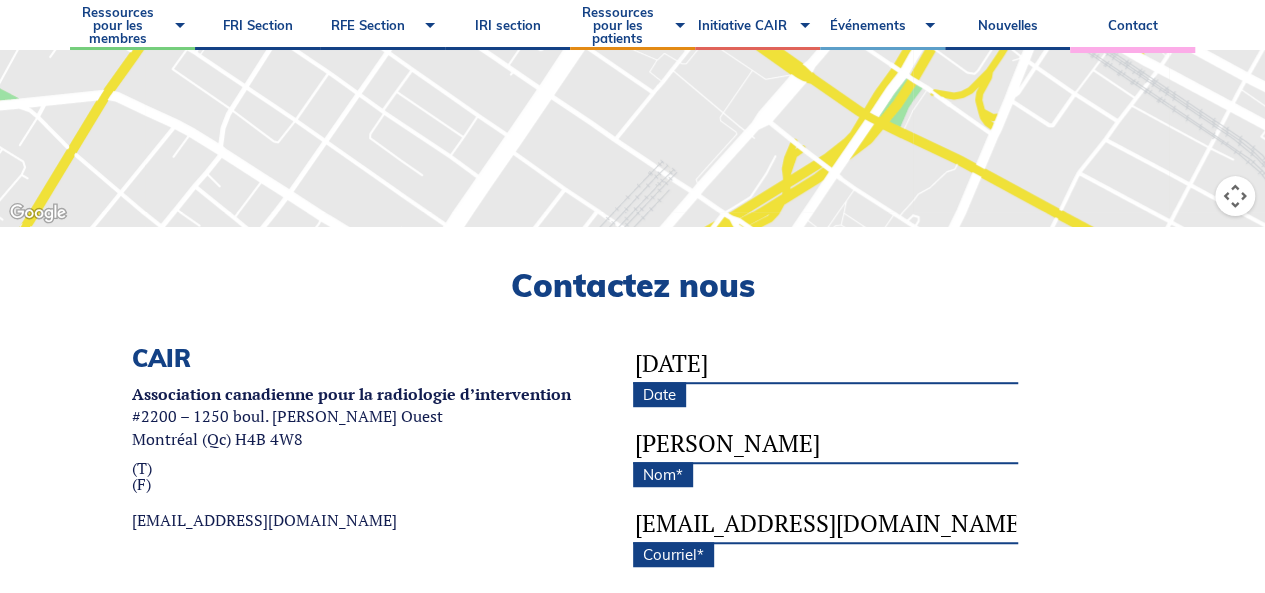 scroll, scrollTop: 404, scrollLeft: 0, axis: vertical 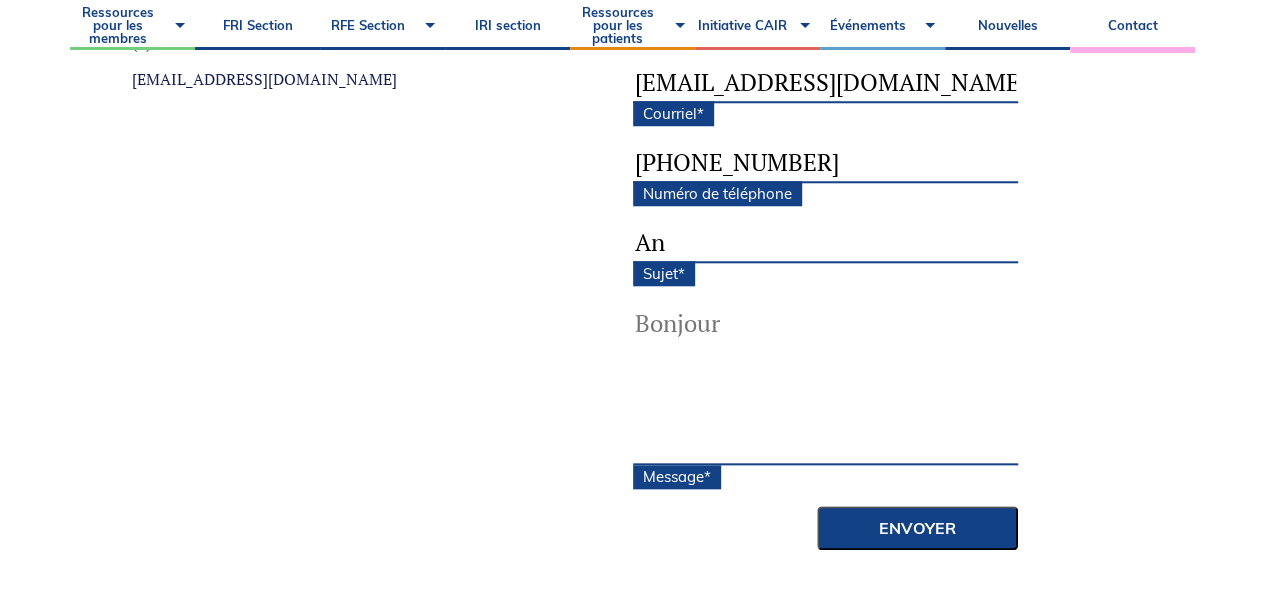 type on "A" 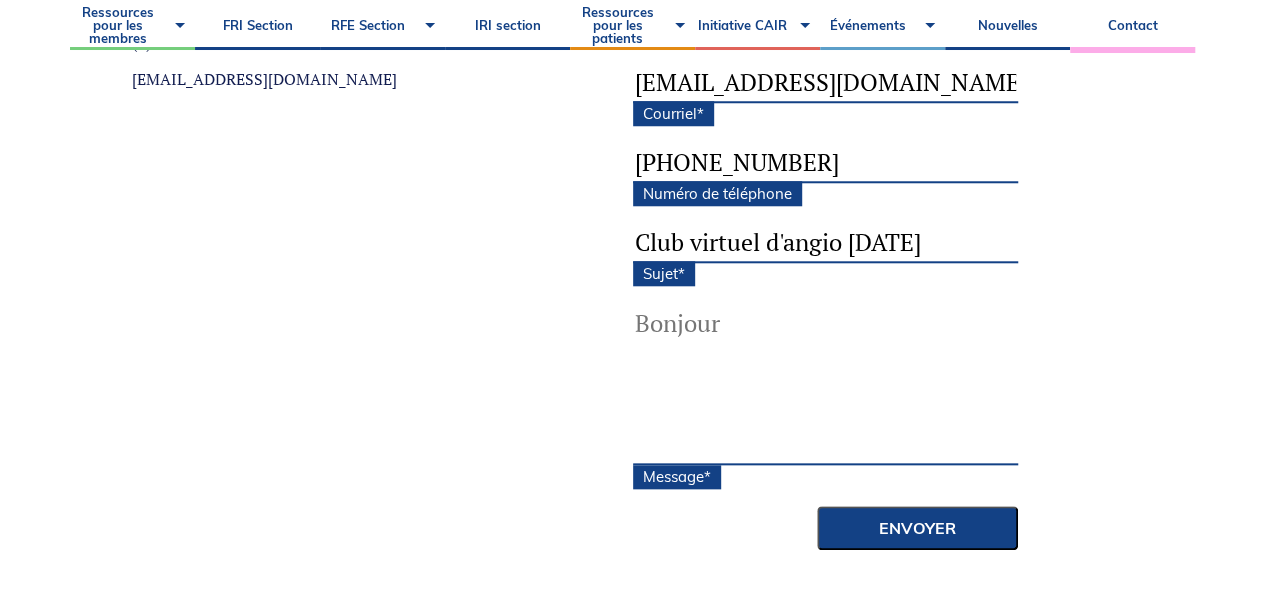 type on "Club virtuel d'angio 23 juillet" 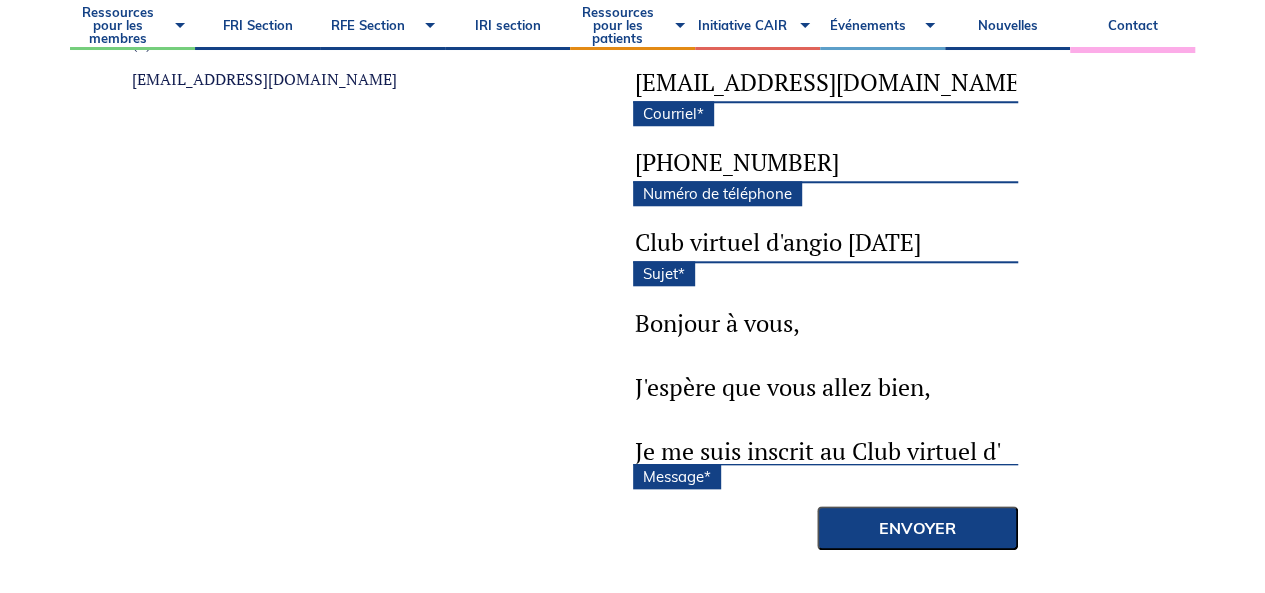 scroll, scrollTop: 32, scrollLeft: 0, axis: vertical 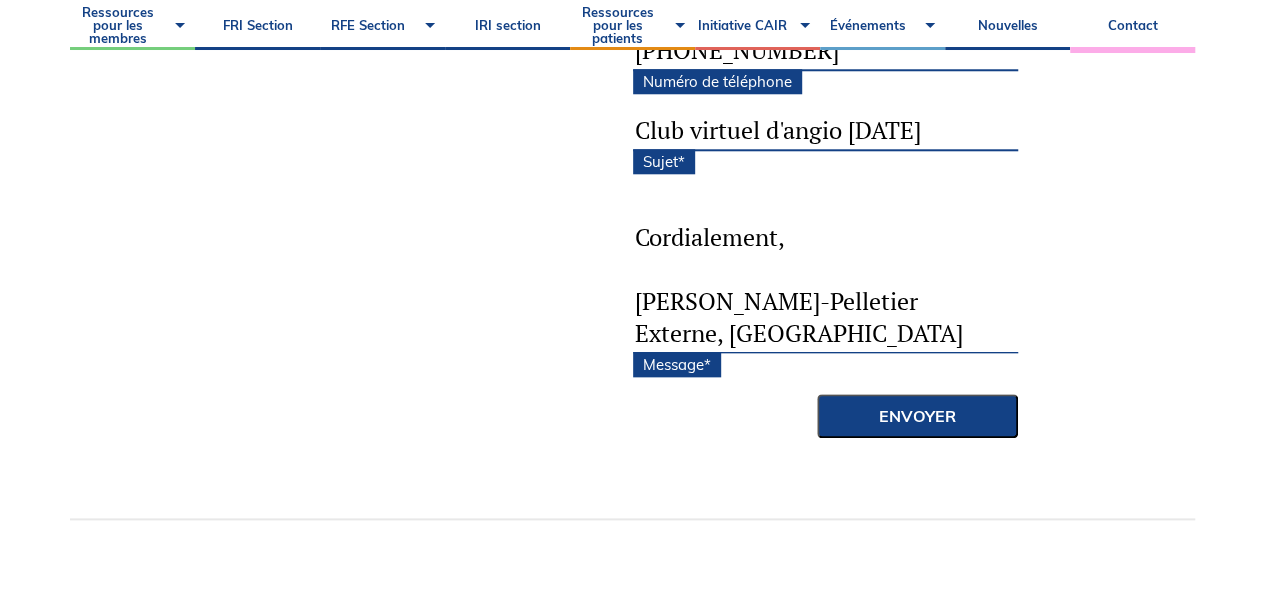 drag, startPoint x: 638, startPoint y: 389, endPoint x: 918, endPoint y: 342, distance: 283.91724 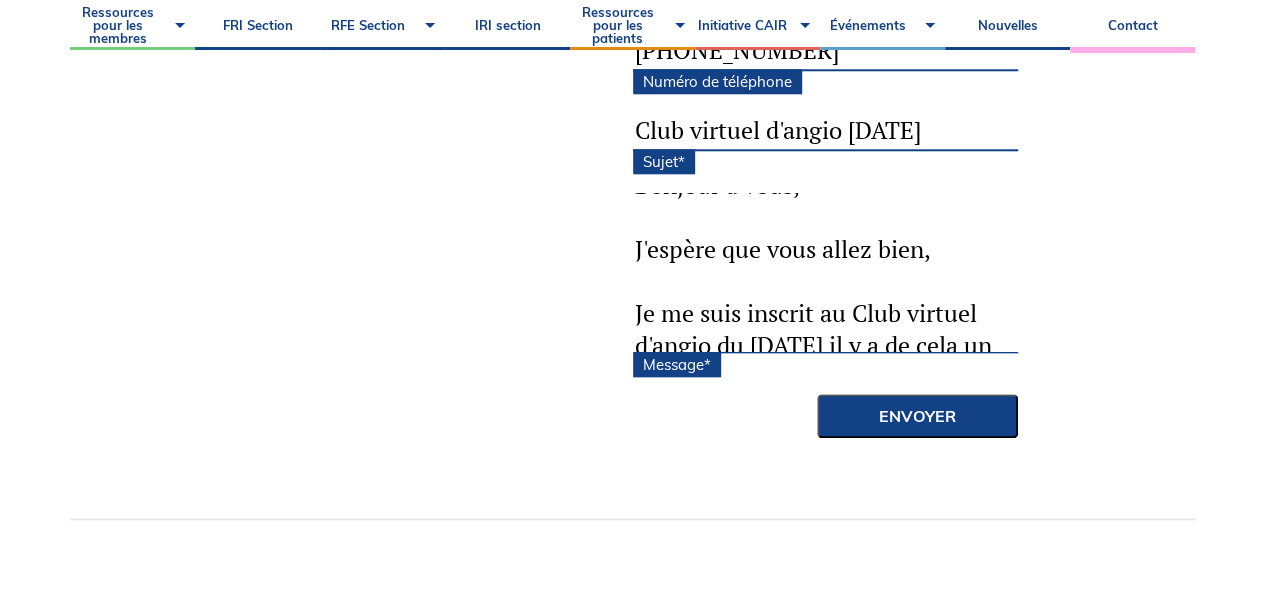 scroll, scrollTop: 68, scrollLeft: 0, axis: vertical 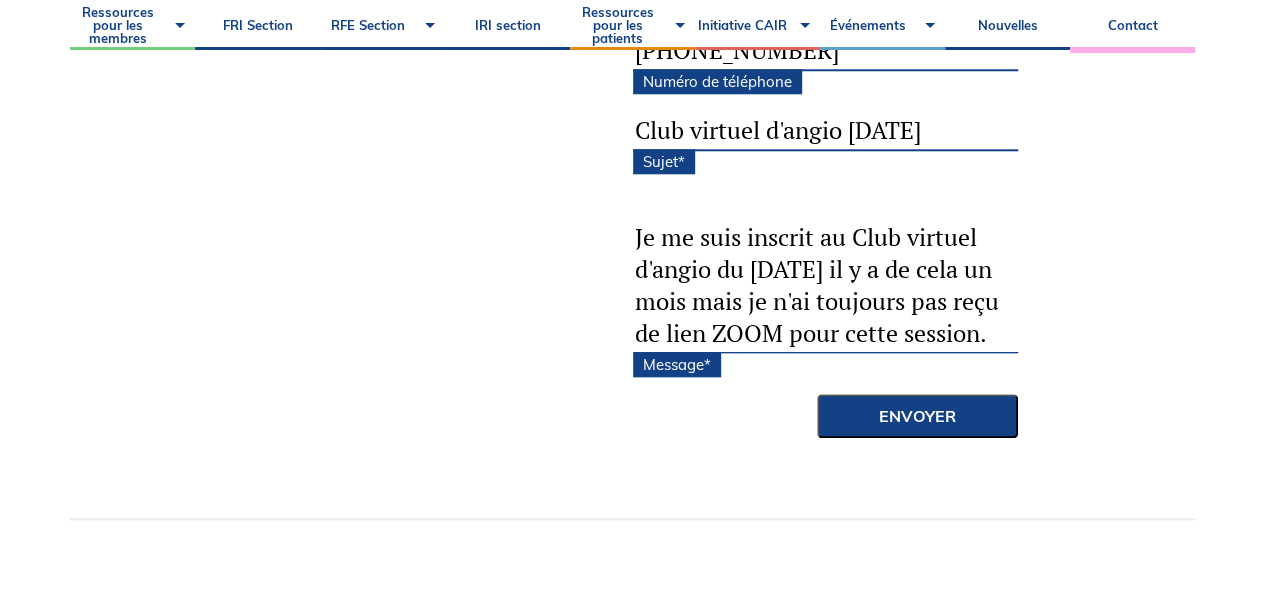 click on "Bonjour à vous,
J'espère que vous allez bien,
Je me suis inscrit au Club virtuel d'angio du 23 juillet il y a de cela un mois mais je n'ai toujours pas reçu de lien ZOOM pour cette session.
Est-ce possible qu'il ne m'est toujours pas été envoyé?
Cordialement,
Mathieu Massé-Pelletier
Externe, Université Laval" at bounding box center [825, 273] 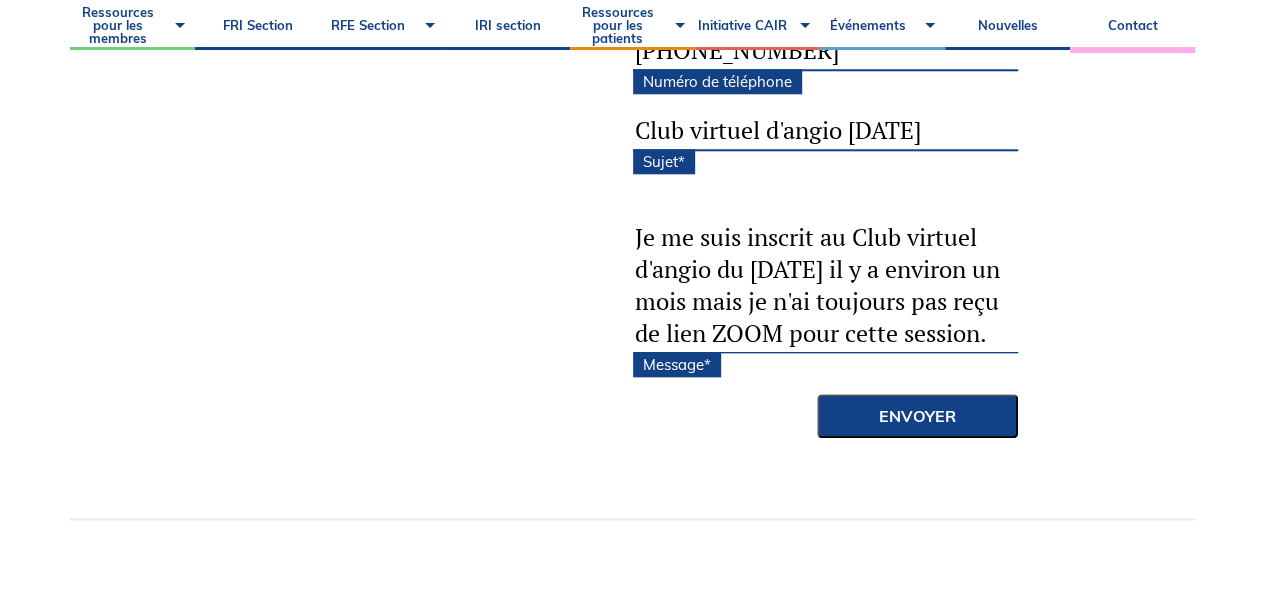 click on "Bonjour à vous,
J'espère que vous allez bien,
Je me suis inscrit au Club virtuel d'angio du 23 juillet il y a environ un mois mais je n'ai toujours pas reçu de lien ZOOM pour cette session.
Est-ce possible qu'il ne m'est toujours pas été envoyé?
Cordialement,
Mathieu Massé-Pelletier
Externe, Université Laval" at bounding box center (825, 273) 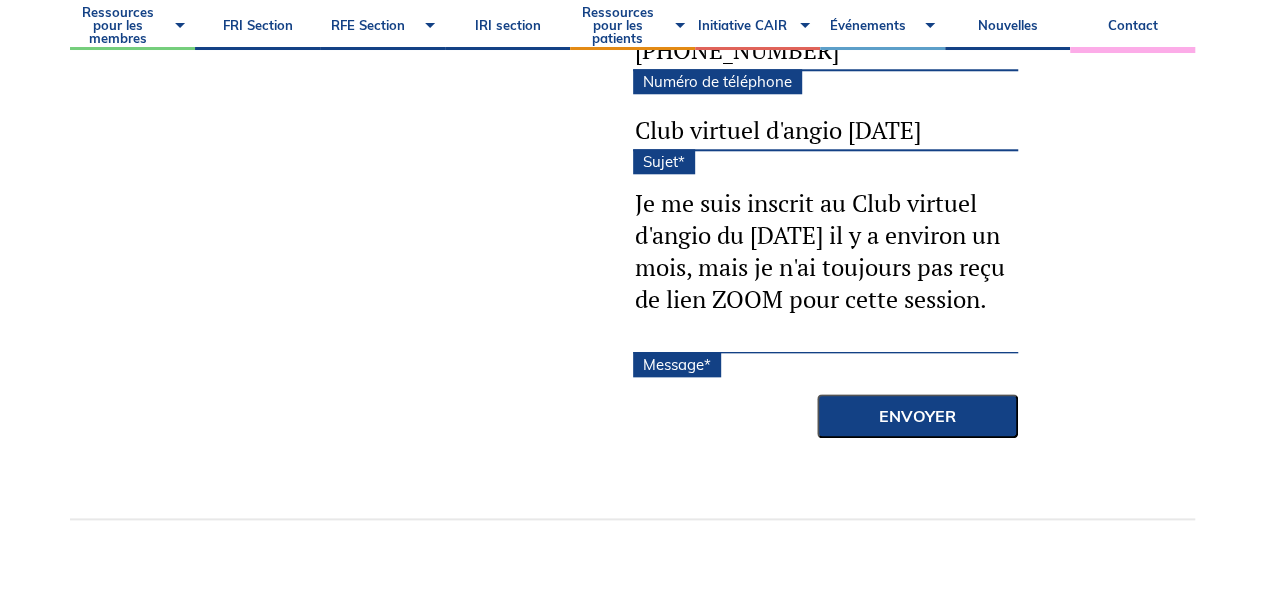scroll, scrollTop: 170, scrollLeft: 0, axis: vertical 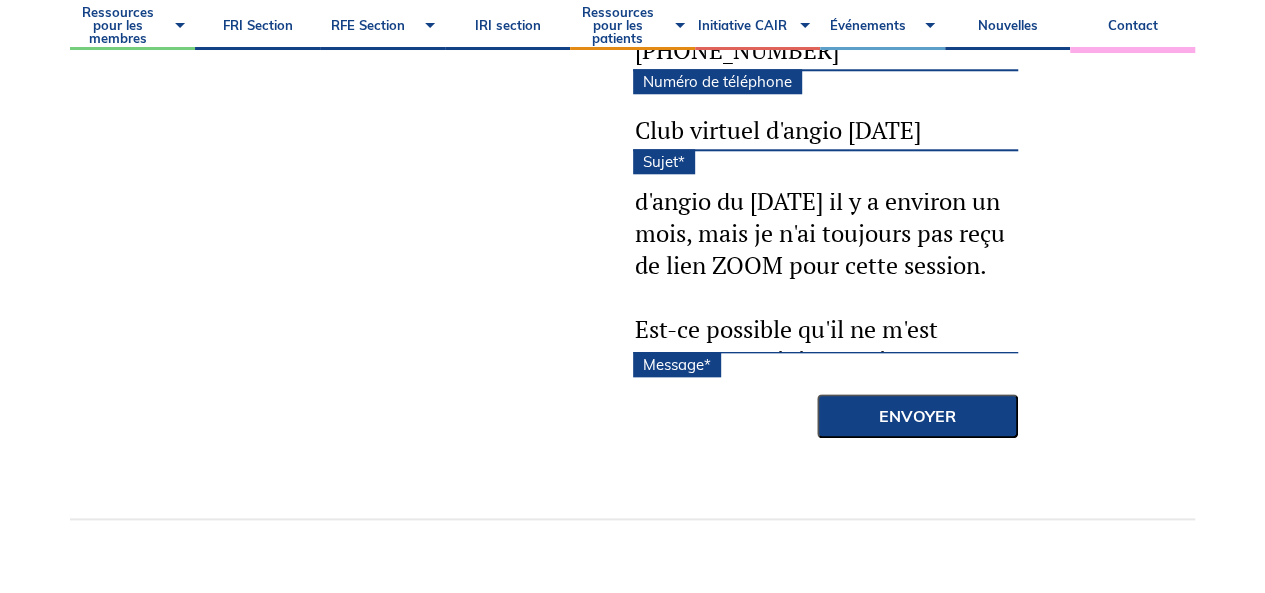 click on "Bonjour à vous,
J'espère que vous allez bien,
Je me suis inscrit au Club virtuel d'angio du 23 juillet il y a environ un mois, mais je n'ai toujours pas reçu de lien ZOOM pour cette session.
Est-ce possible qu'il ne m'est toujours pas été envoyé?
Cordialement,
Mathieu Massé-Pelletier
Externe, Université Laval" at bounding box center [825, 273] 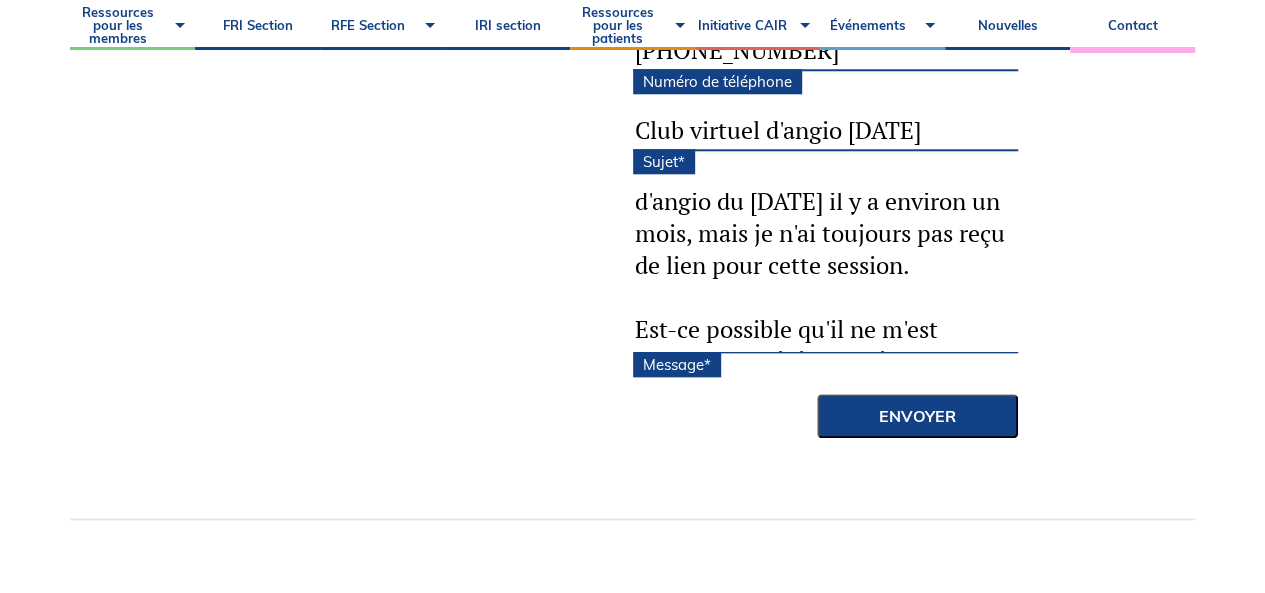 click on "Bonjour à vous,
J'espère que vous allez bien,
Je me suis inscrit au Club virtuel d'angio du 23 juillet il y a environ un mois, mais je n'ai toujours pas reçu de lien pour cette session.
Est-ce possible qu'il ne m'est toujours pas été envoyé?
Cordialement,
Mathieu Massé-Pelletier
Externe, Université Laval" at bounding box center [825, 273] 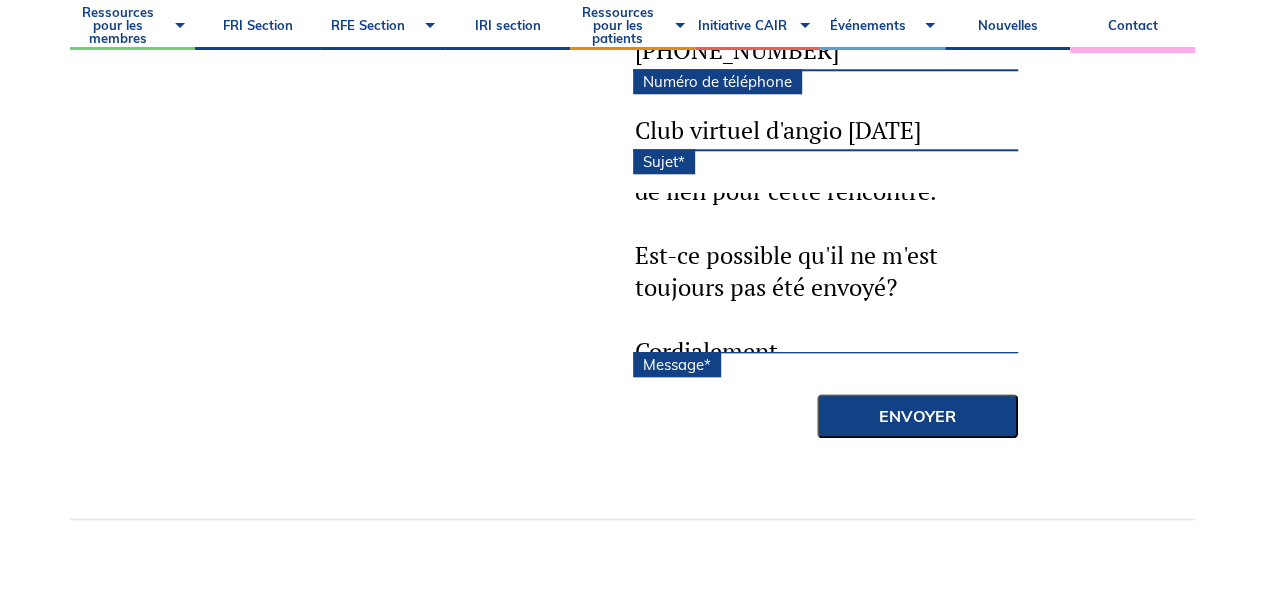 scroll, scrollTop: 244, scrollLeft: 0, axis: vertical 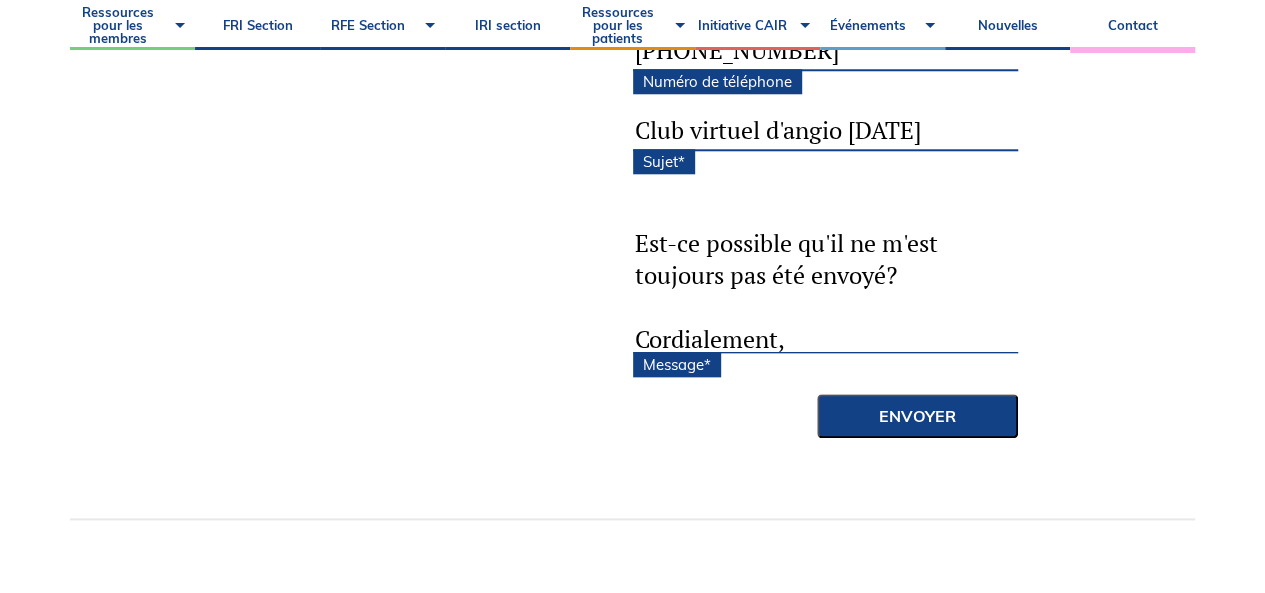 click on "Bonjour à vous,
J'espère que vous allez bien,
Je me suis inscrit au Club virtuel d'angio du 23 juillet il y a environ un mois, mais je n'ai toujours pas reçu de lien pour cette rencontre.
Est-ce possible qu'il ne m'est toujours pas été envoyé?
Cordialement,
Mathieu Massé-Pelletier
Externe, Université Laval" at bounding box center [825, 273] 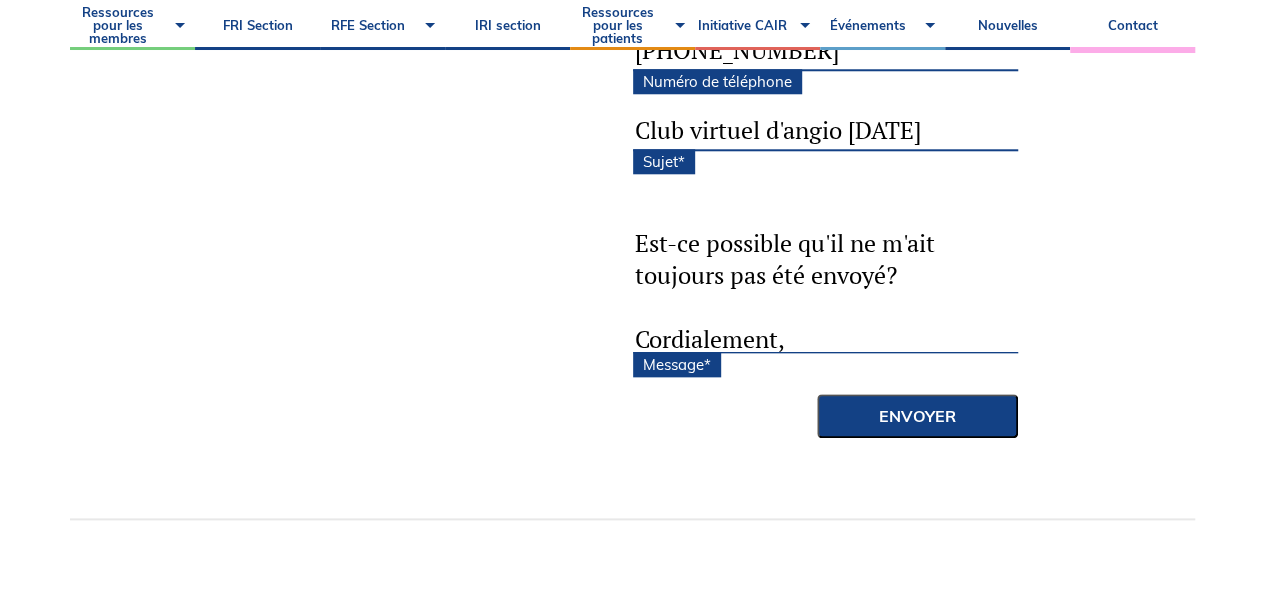 click on "Bonjour à vous,
J'espère que vous allez bien,
Je me suis inscrit au Club virtuel d'angio du 23 juillet il y a environ un mois, mais je n'ai toujours pas reçu de lien pour cette rencontre.
Est-ce possible qu'il ne m'ait toujours pas été envoyé?
Cordialement,
Mathieu Massé-Pelletier
Externe, Université Laval" at bounding box center (825, 273) 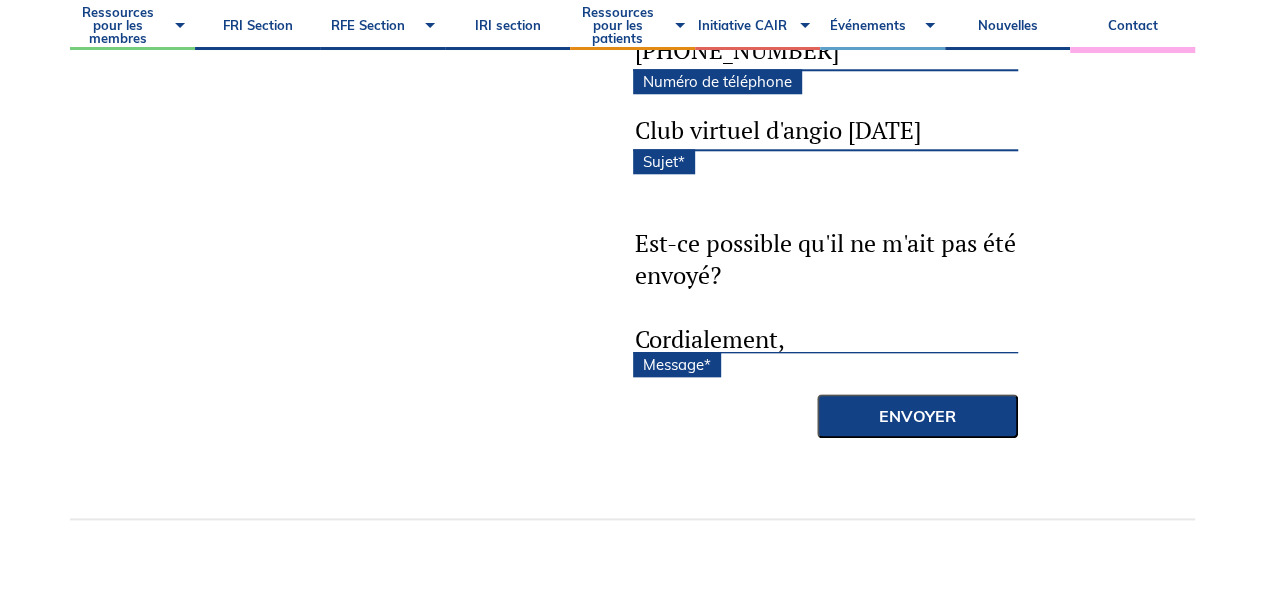 click on "Bonjour à vous,
J'espère que vous allez bien,
Je me suis inscrit au Club virtuel d'angio du 23 juillet il y a environ un mois, mais je n'ai toujours pas reçu de lien pour cette rencontre.
Est-ce possible qu'il ne m'ait pas été envoyé?
Cordialement,
Mathieu Massé-Pelletier
Externe, Université Laval" at bounding box center [825, 273] 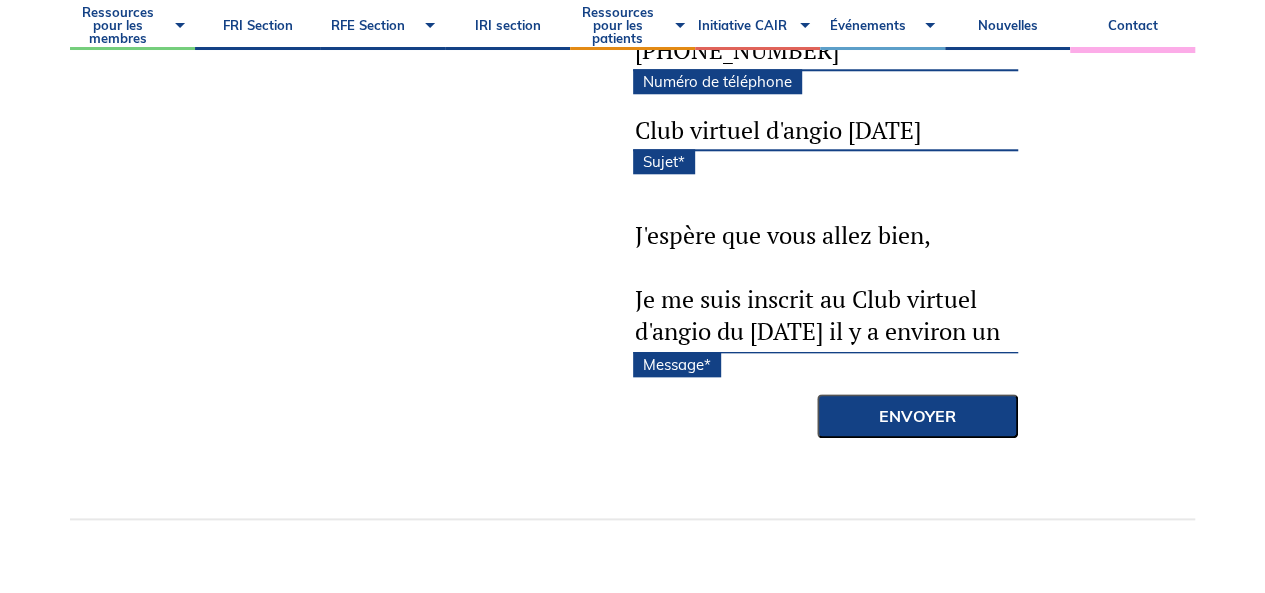 scroll, scrollTop: 0, scrollLeft: 0, axis: both 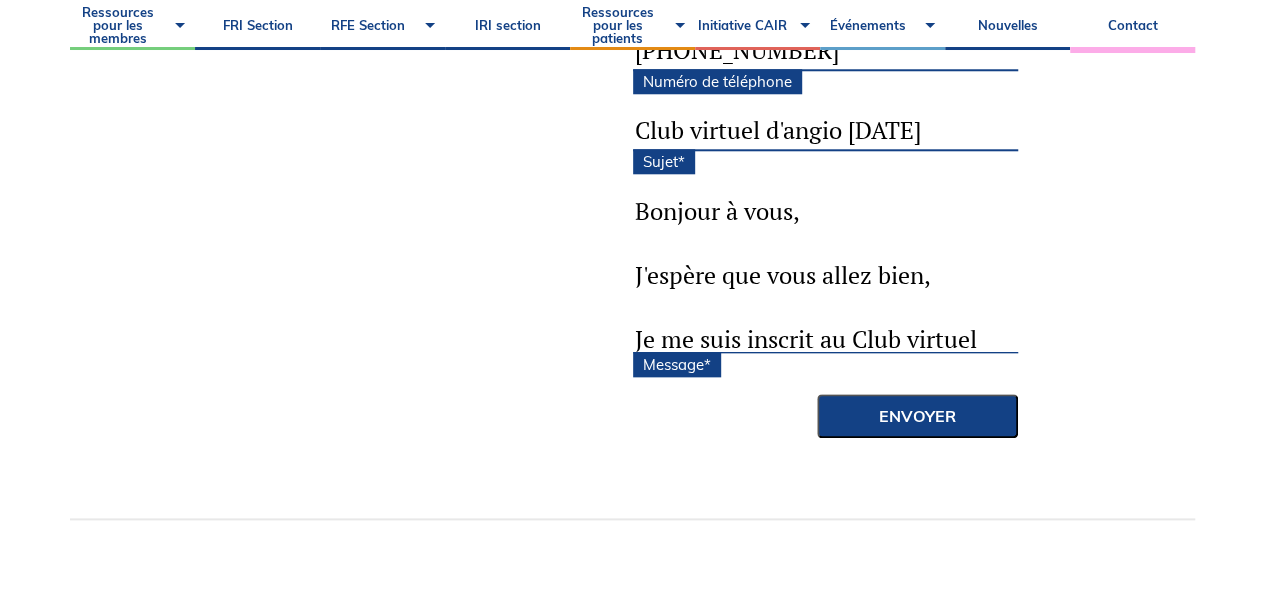 click on "Bonjour à vous,
J'espère que vous allez bien,
Je me suis inscrit au Club virtuel d'angio du 23 juillet il y a environ un mois, mais je n'ai toujours pas reçu de lien pour cette rencontre.
Est-ce possible qu'il ne m'ait pas encore été envoyé?
Cordialement,
Mathieu Massé-Pelletier
Externe, Université Laval" at bounding box center [825, 273] 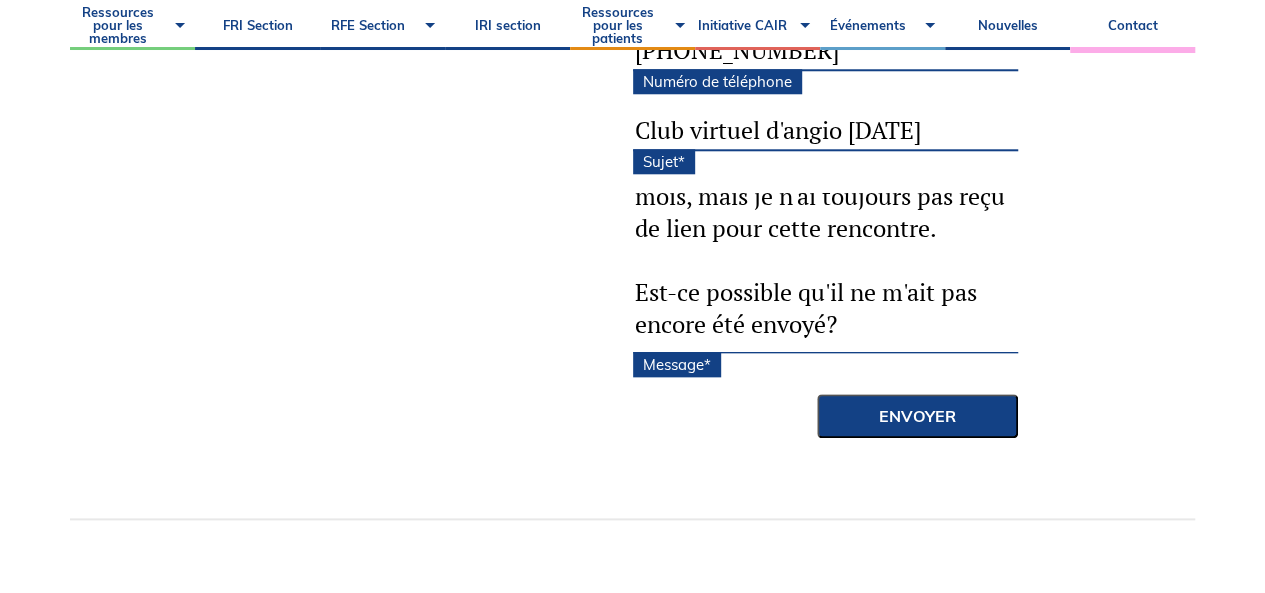 scroll, scrollTop: 227, scrollLeft: 0, axis: vertical 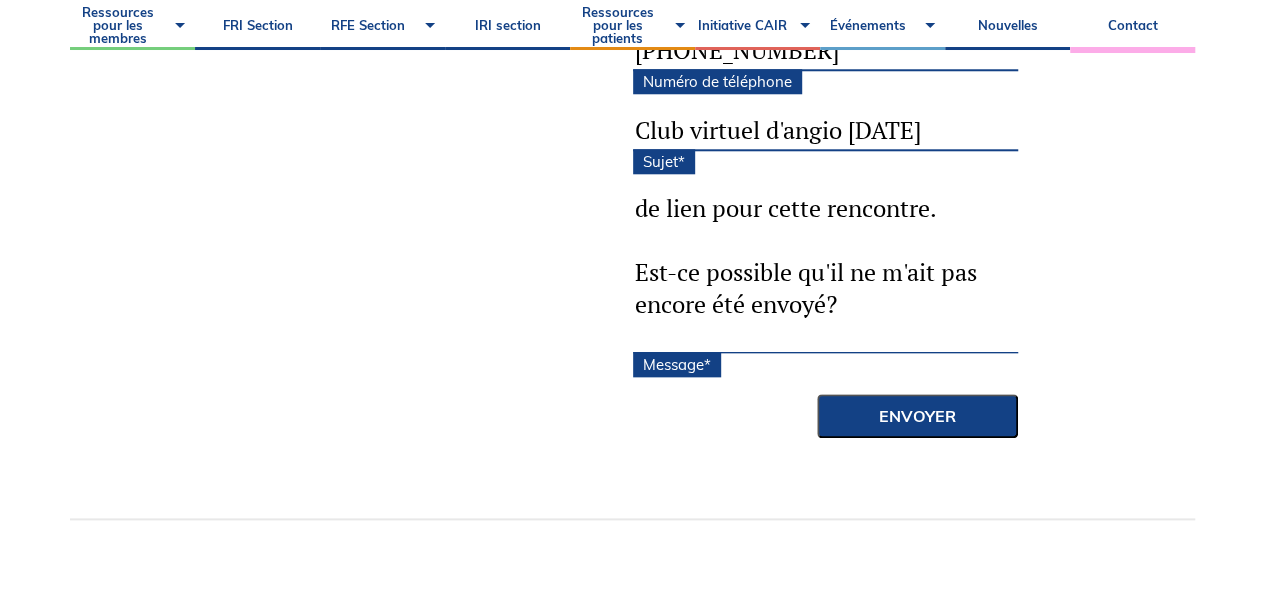 click on "Bonjour,
J'espère que vous allez bien,
Je me suis inscrit au Club virtuel d'angio du 23 juillet il y a environ un mois, mais je n'ai toujours pas reçu de lien pour cette rencontre.
Est-ce possible qu'il ne m'ait pas encore été envoyé?
Cordialement,
Mathieu Massé-Pelletier
Externe, Université Laval" at bounding box center [825, 273] 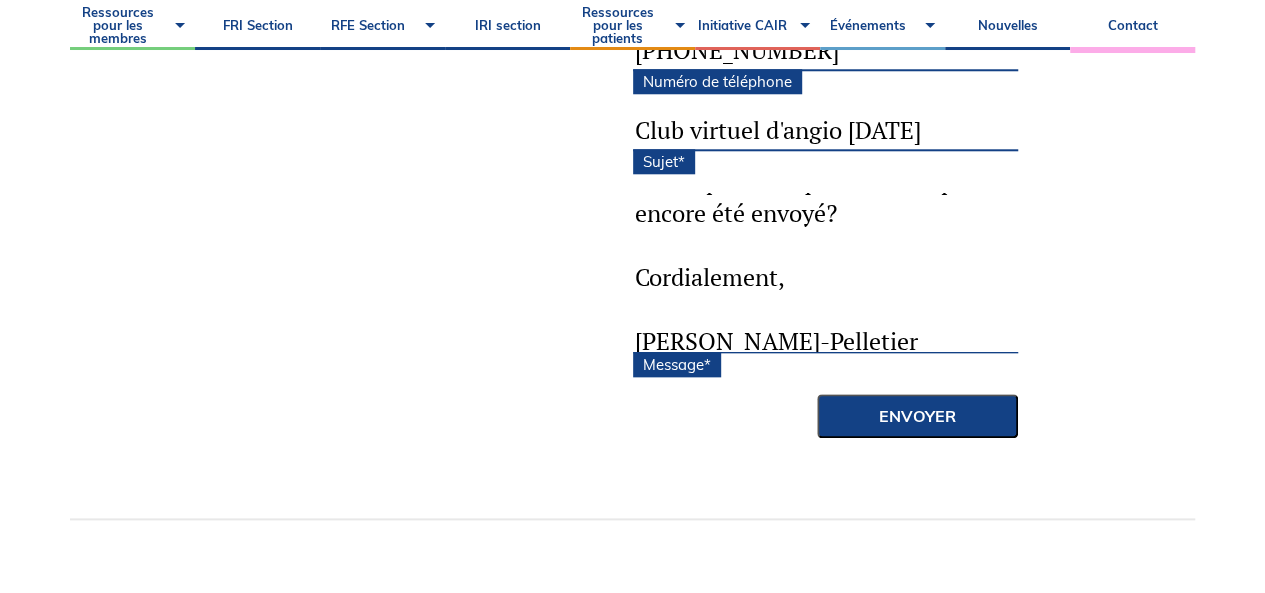 scroll, scrollTop: 347, scrollLeft: 0, axis: vertical 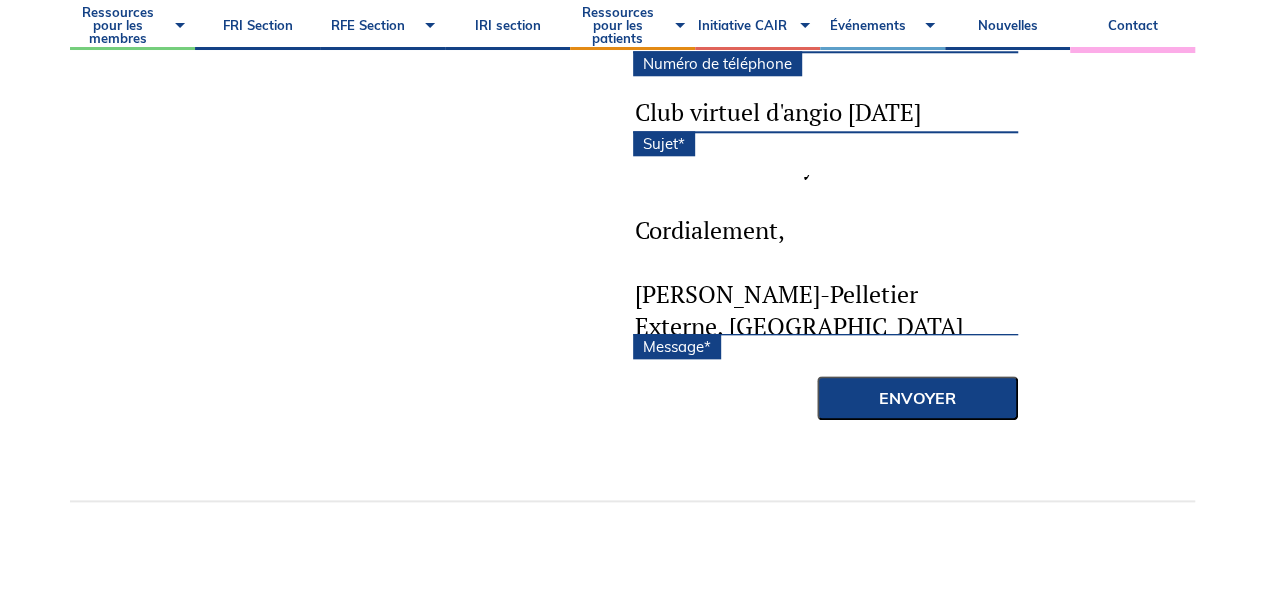 type on "Bonjour,
J'espère que vous allez bien,
Je me suis inscrit au Club virtuel d'angio du 23 juillet il y a environ un mois, mais je n'ai toujours pas reçu de lien pour cette session.
Est-ce possible qu'il ne m'ait pas encore été envoyé?
Cordialement,
Mathieu Massé-Pelletier
Externe, Université Laval" 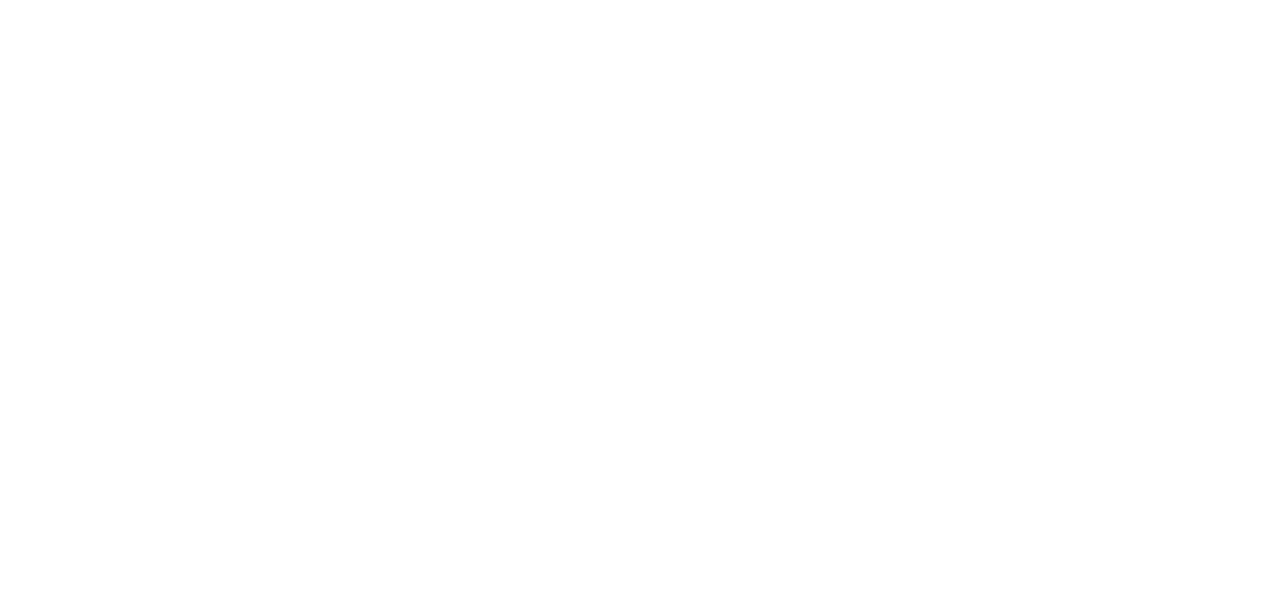 scroll, scrollTop: 0, scrollLeft: 0, axis: both 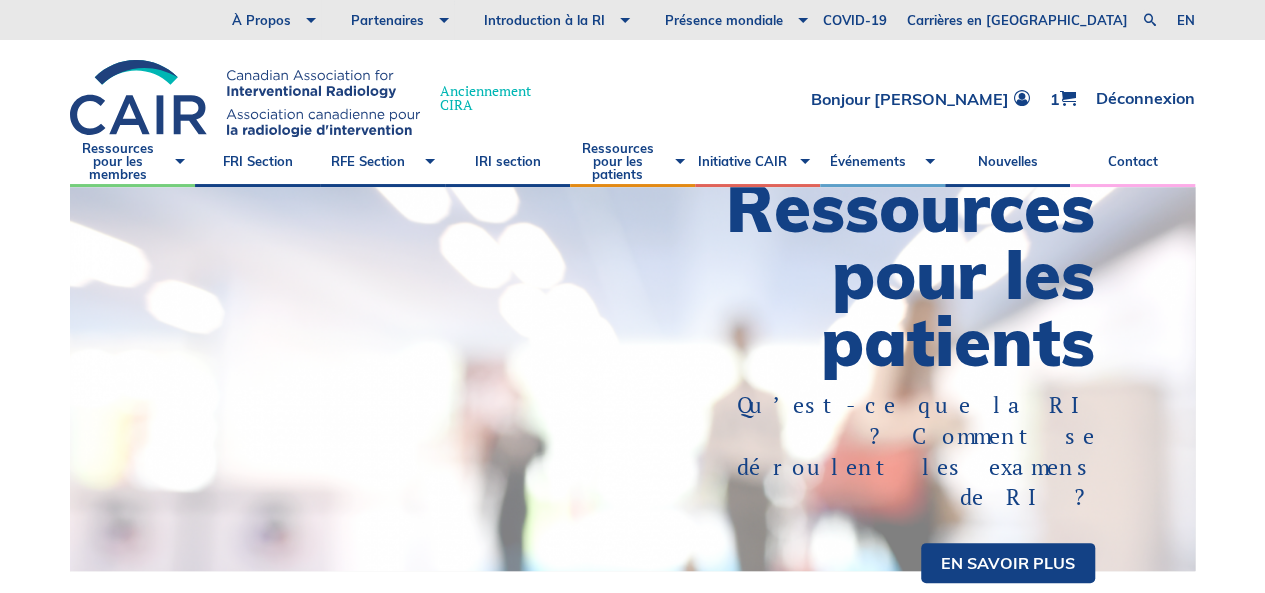 click on "CAIR Évènements" at bounding box center (882, 63) 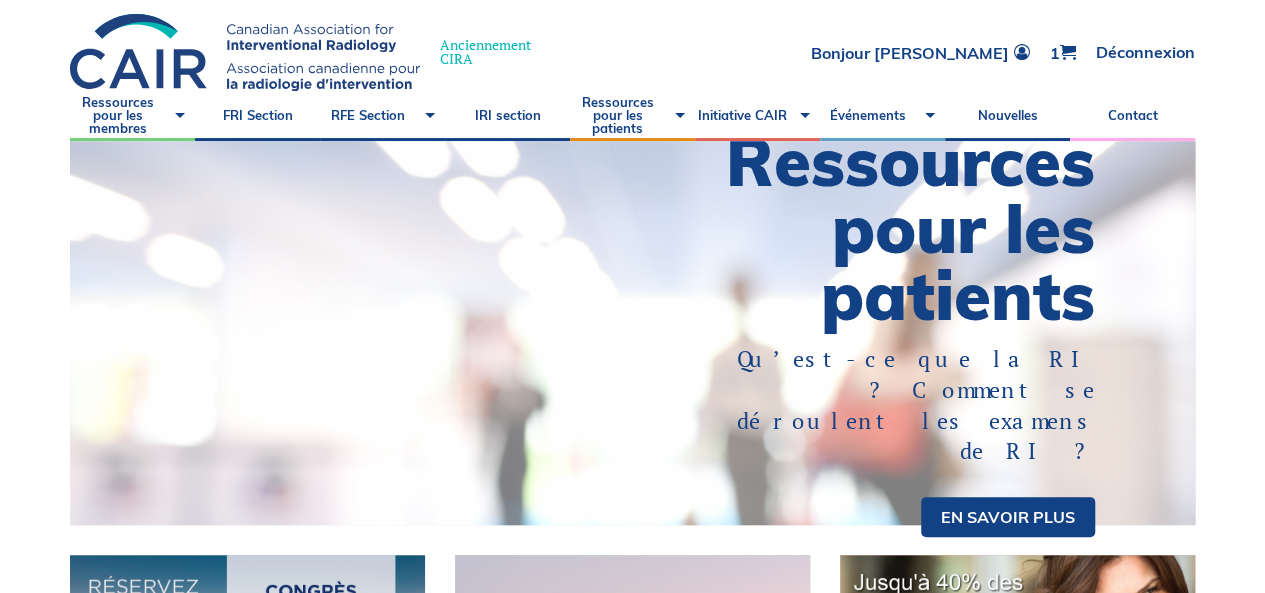 scroll, scrollTop: 90, scrollLeft: 0, axis: vertical 